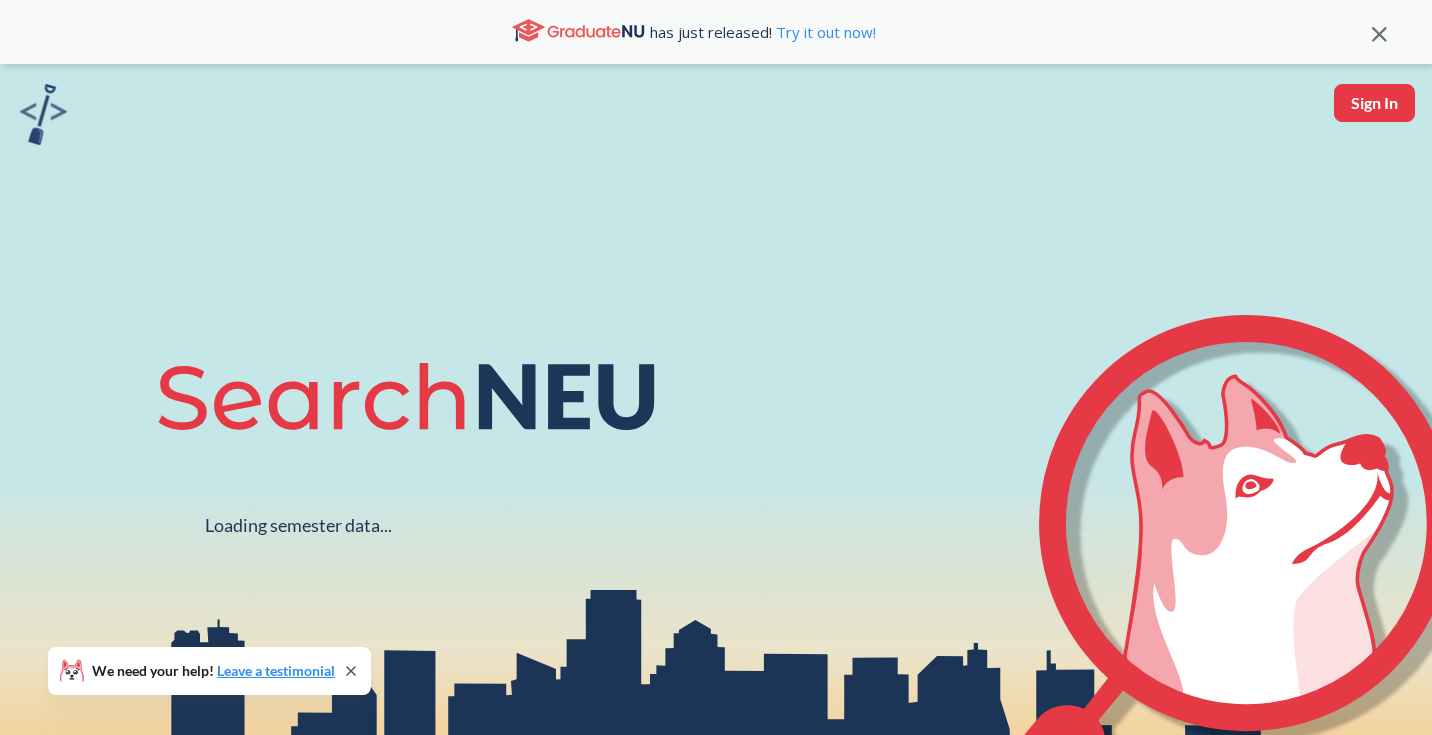 scroll, scrollTop: 0, scrollLeft: 0, axis: both 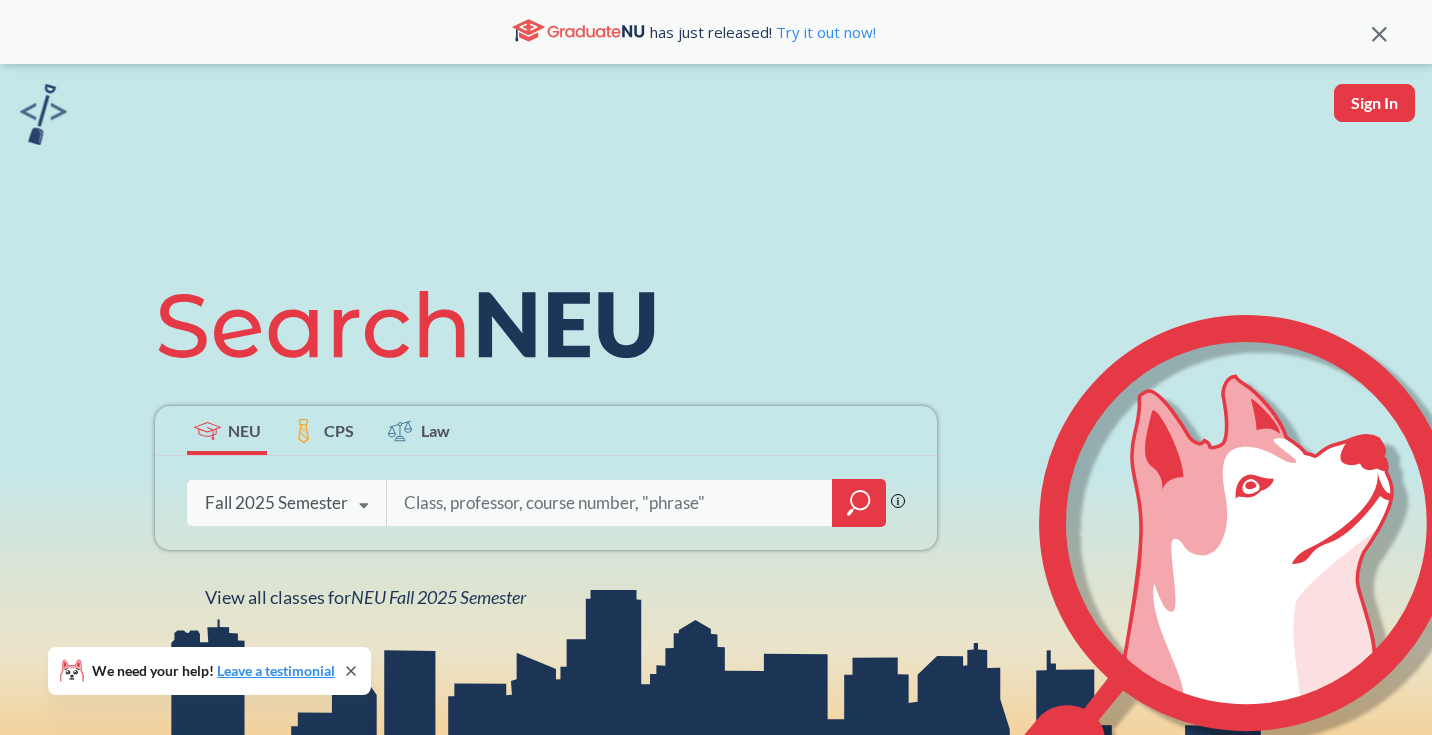 click at bounding box center [610, 503] 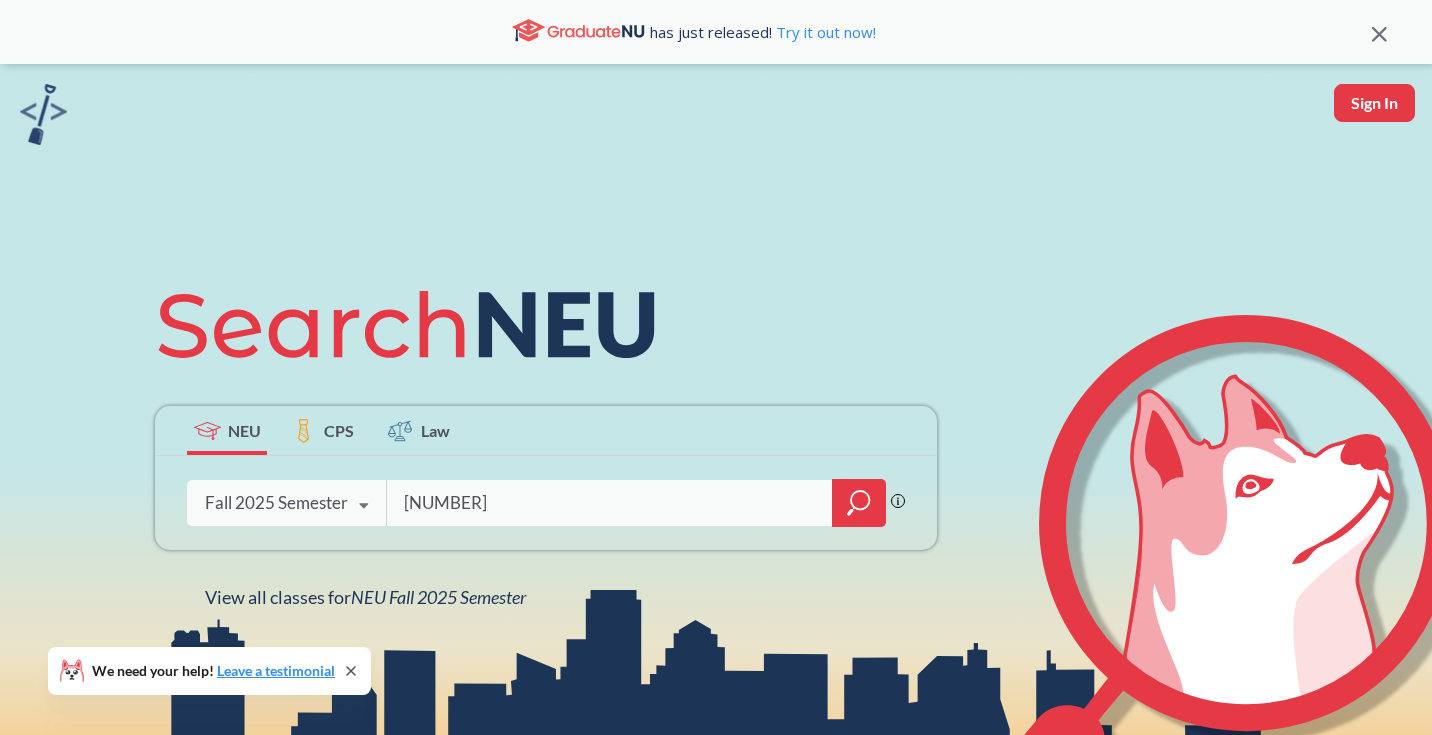 type on "[NUMBER]" 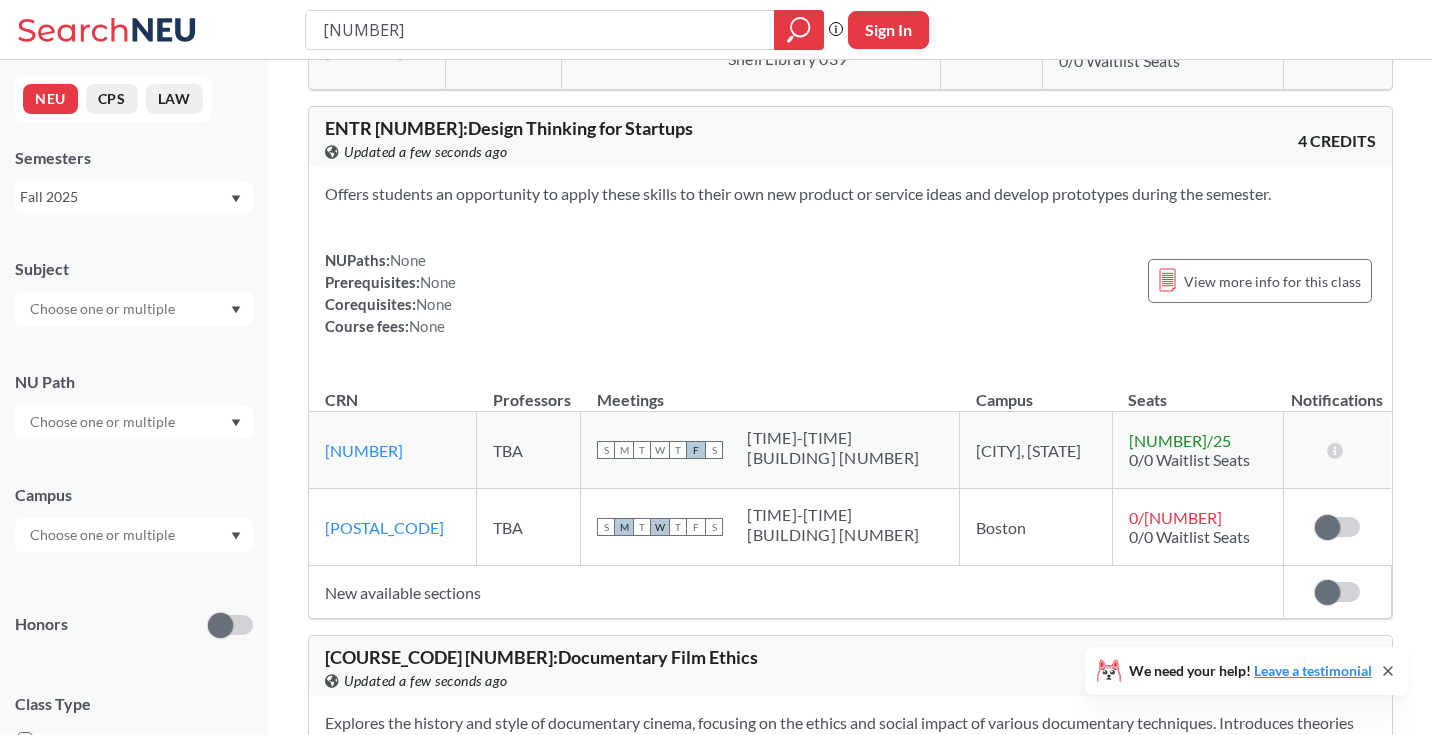 scroll, scrollTop: 1030, scrollLeft: 0, axis: vertical 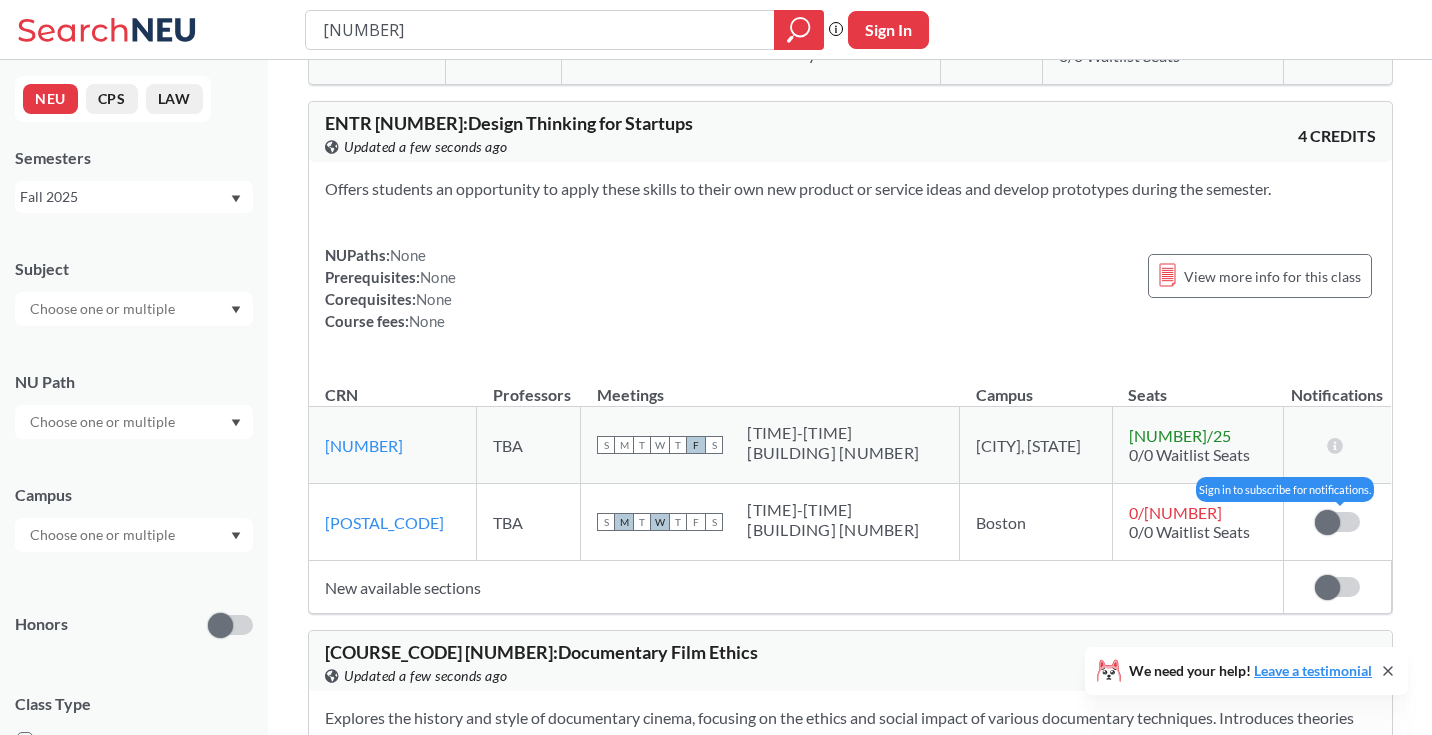 click at bounding box center (1327, 522) 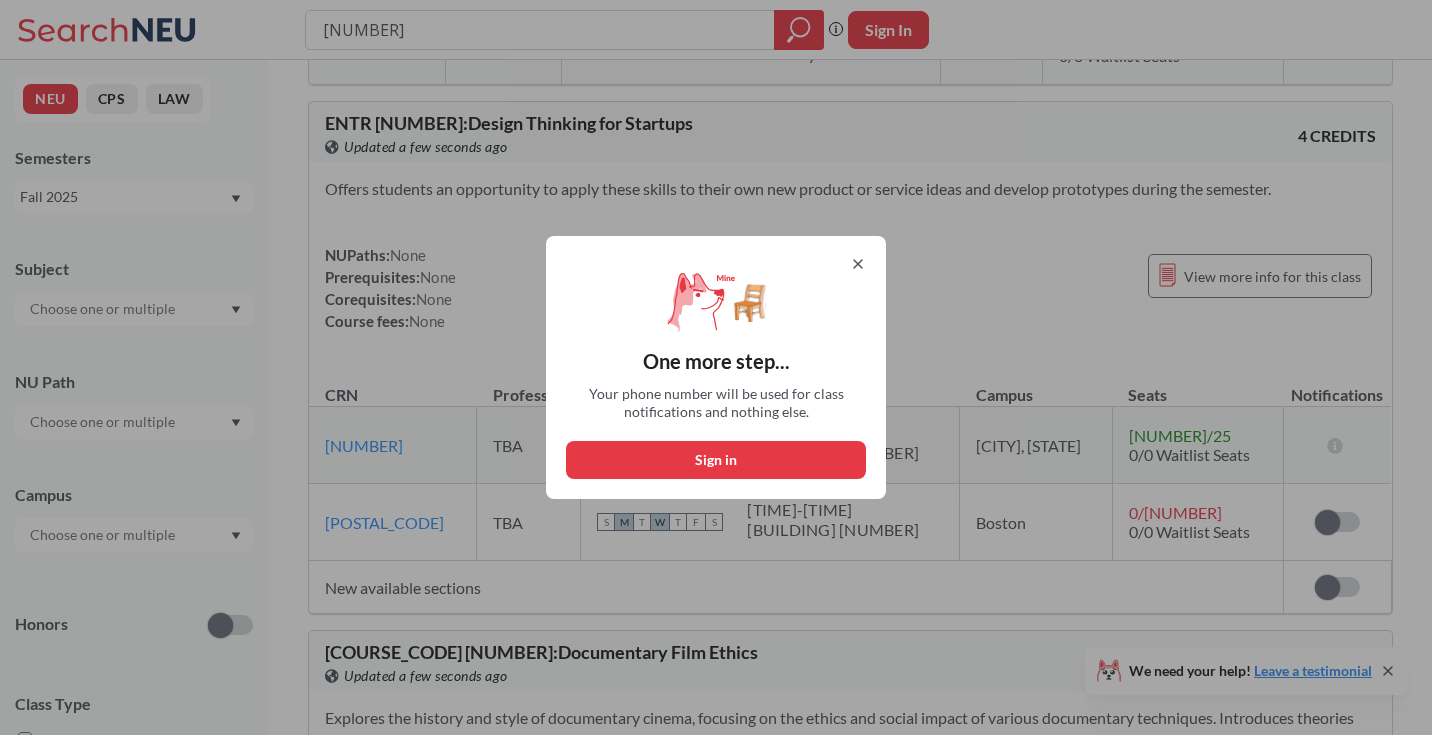 click on "Sign in" at bounding box center [716, 460] 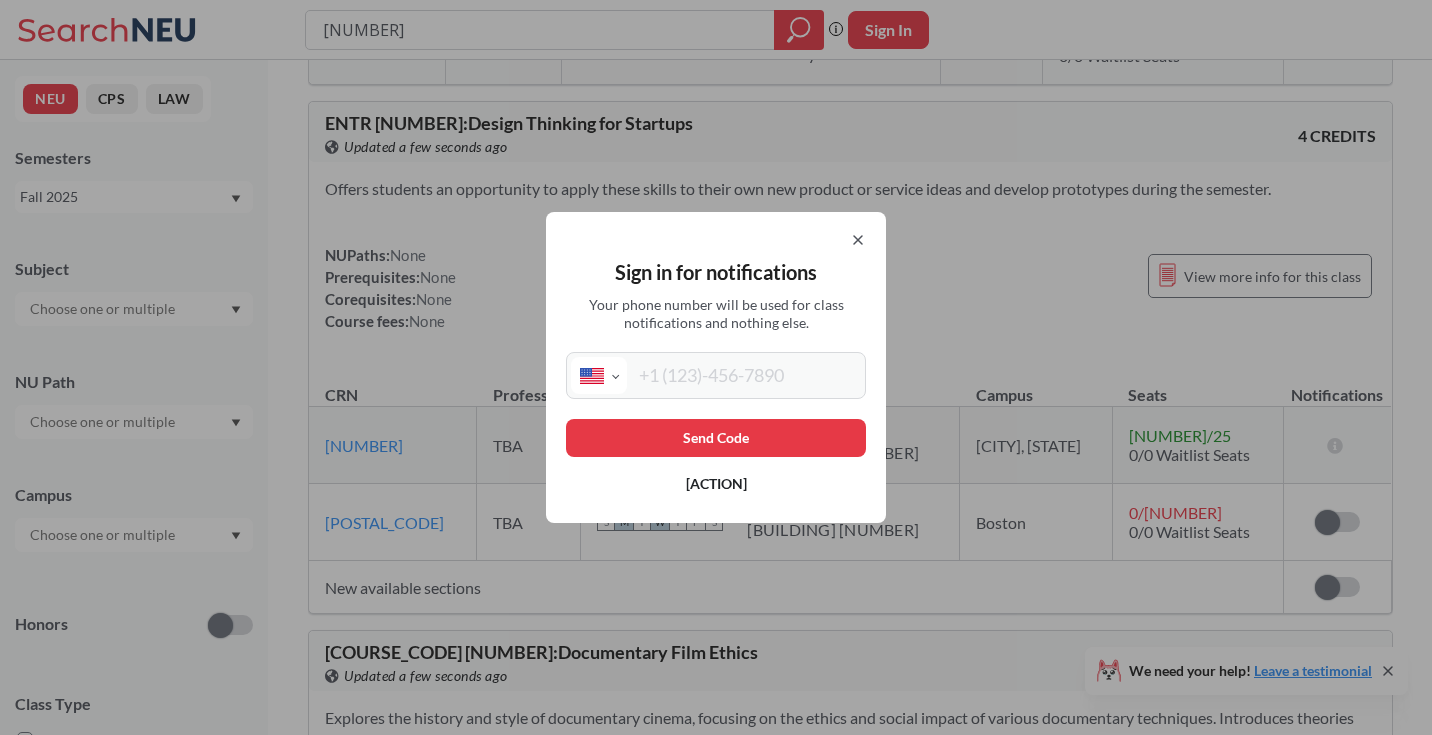click at bounding box center (744, 375) 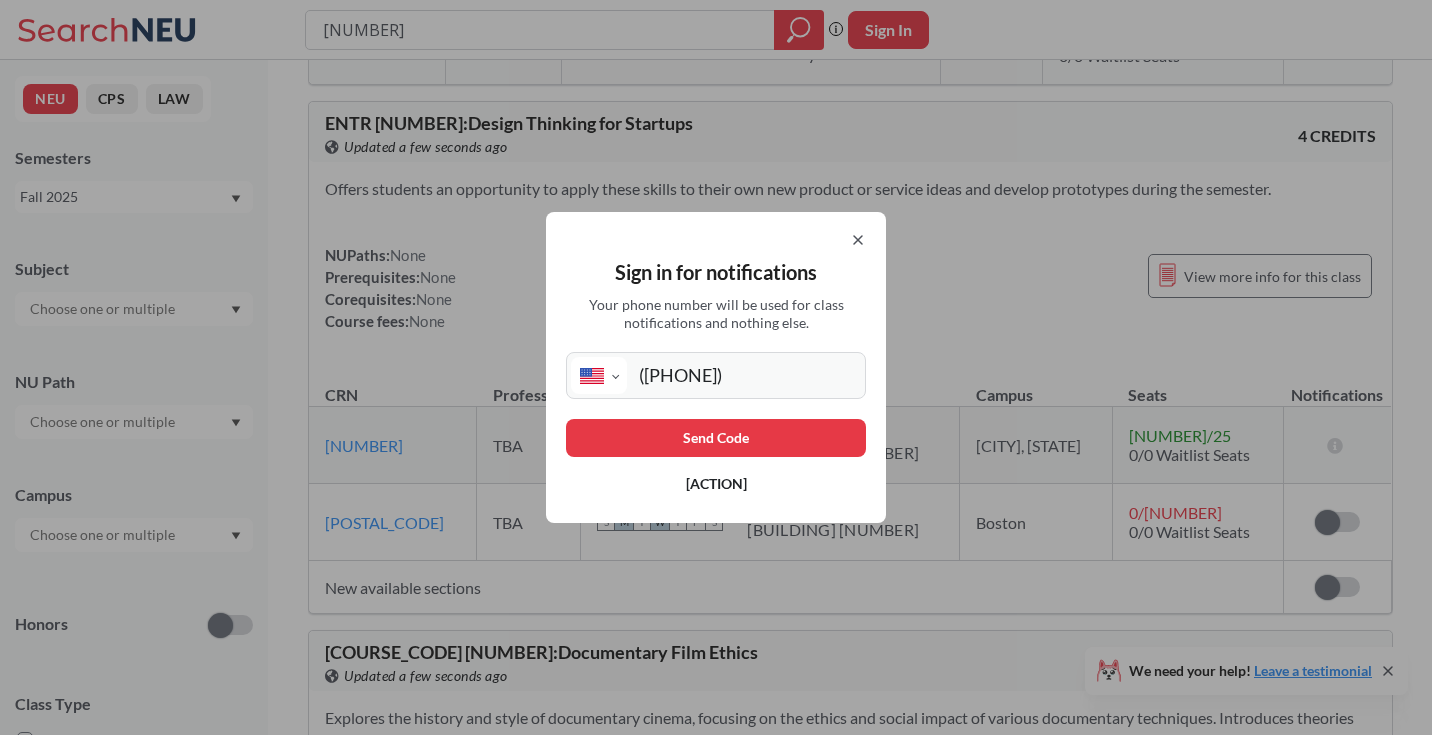 type on "([PHONE])" 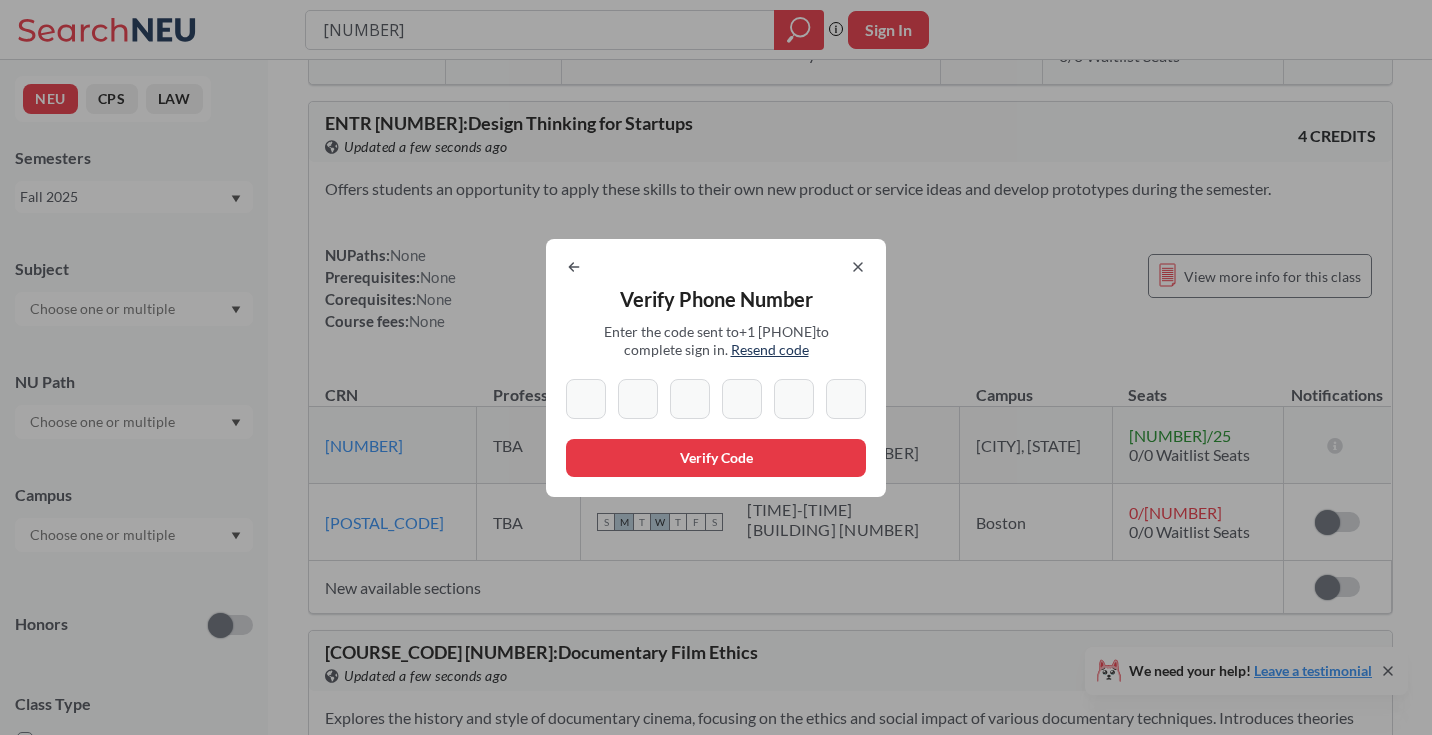 type on "4" 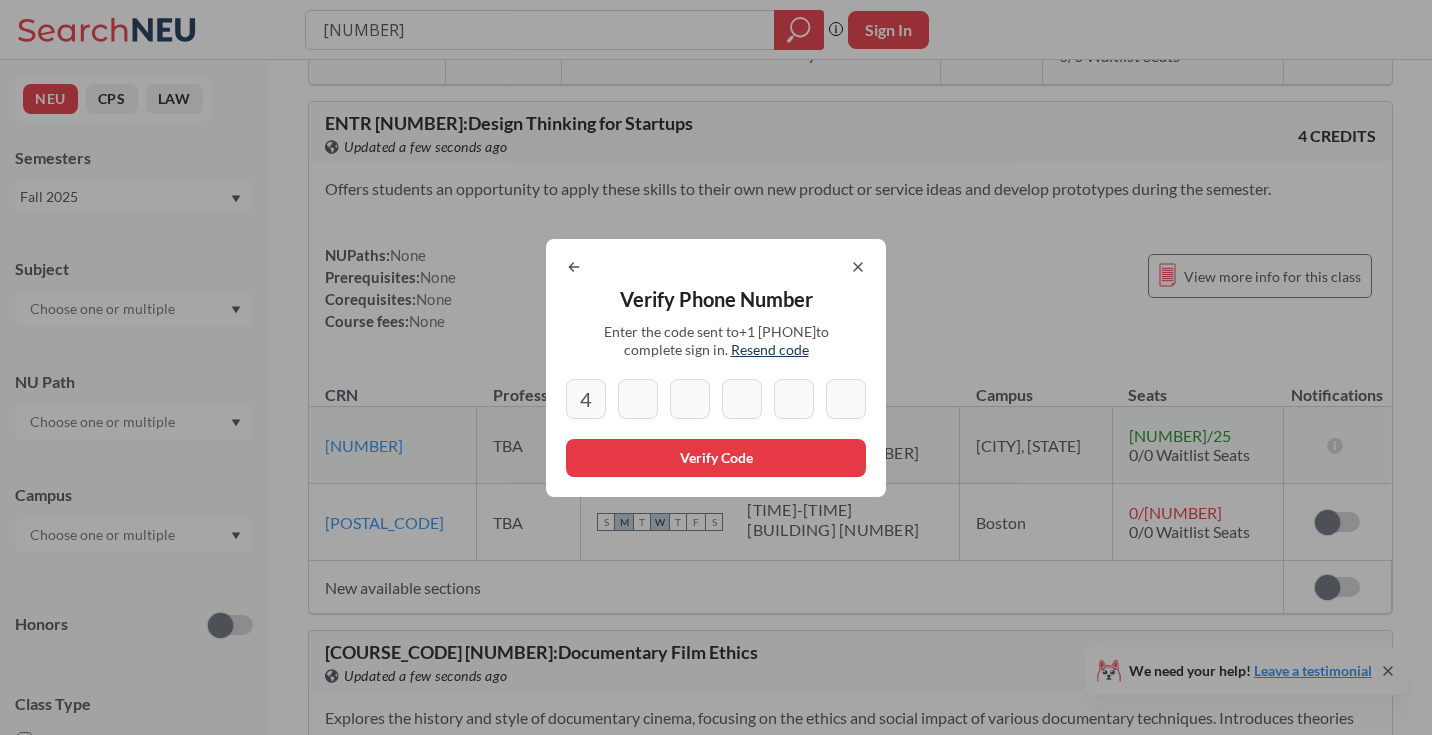 type on "[NUMBER]" 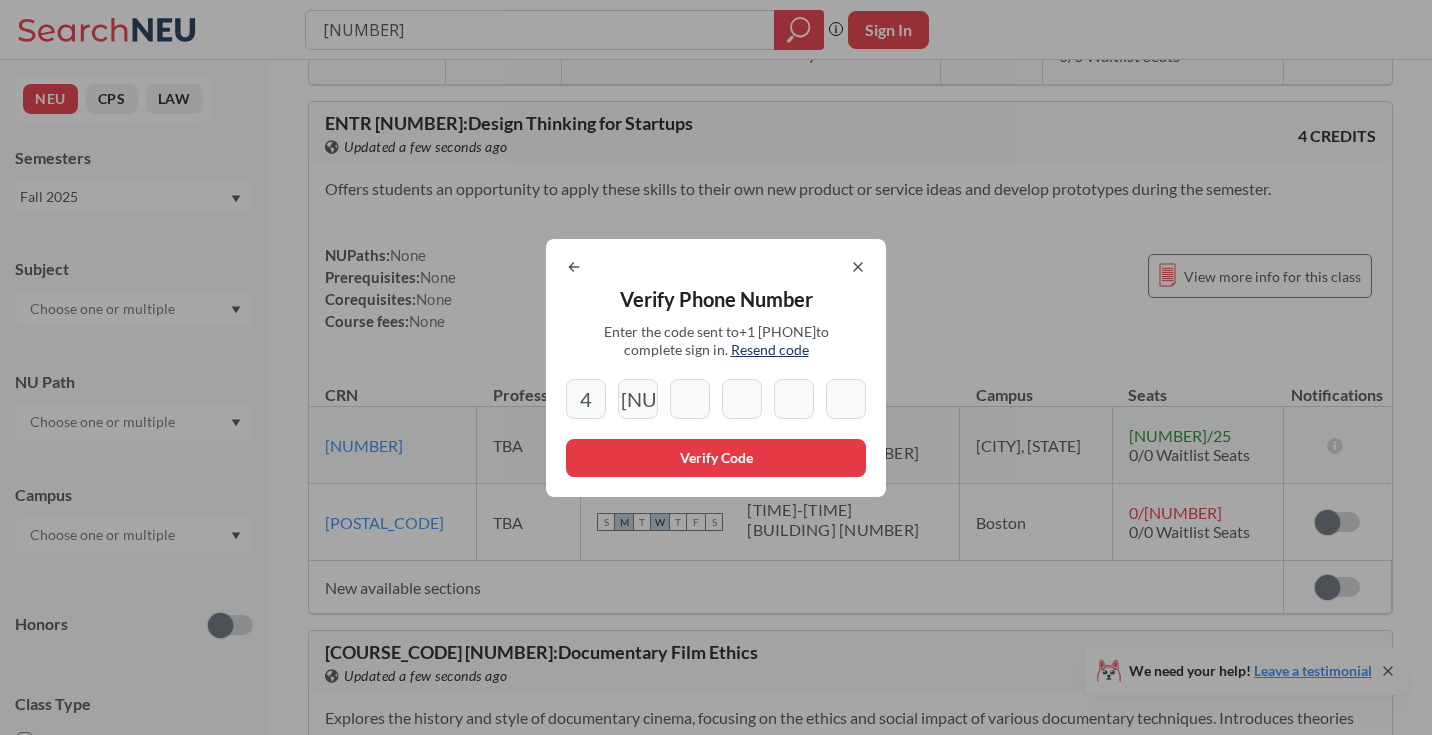 type on "4" 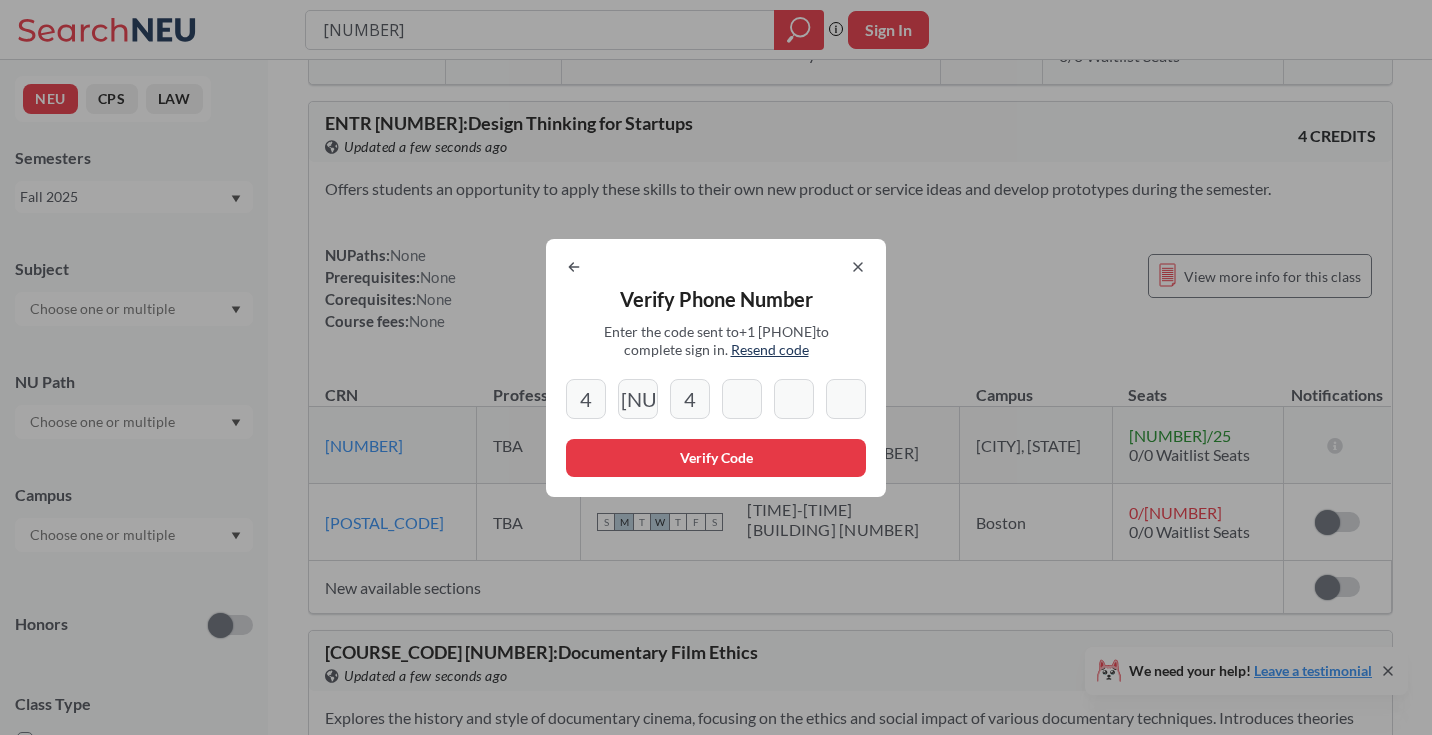 type on "[NUMBER]" 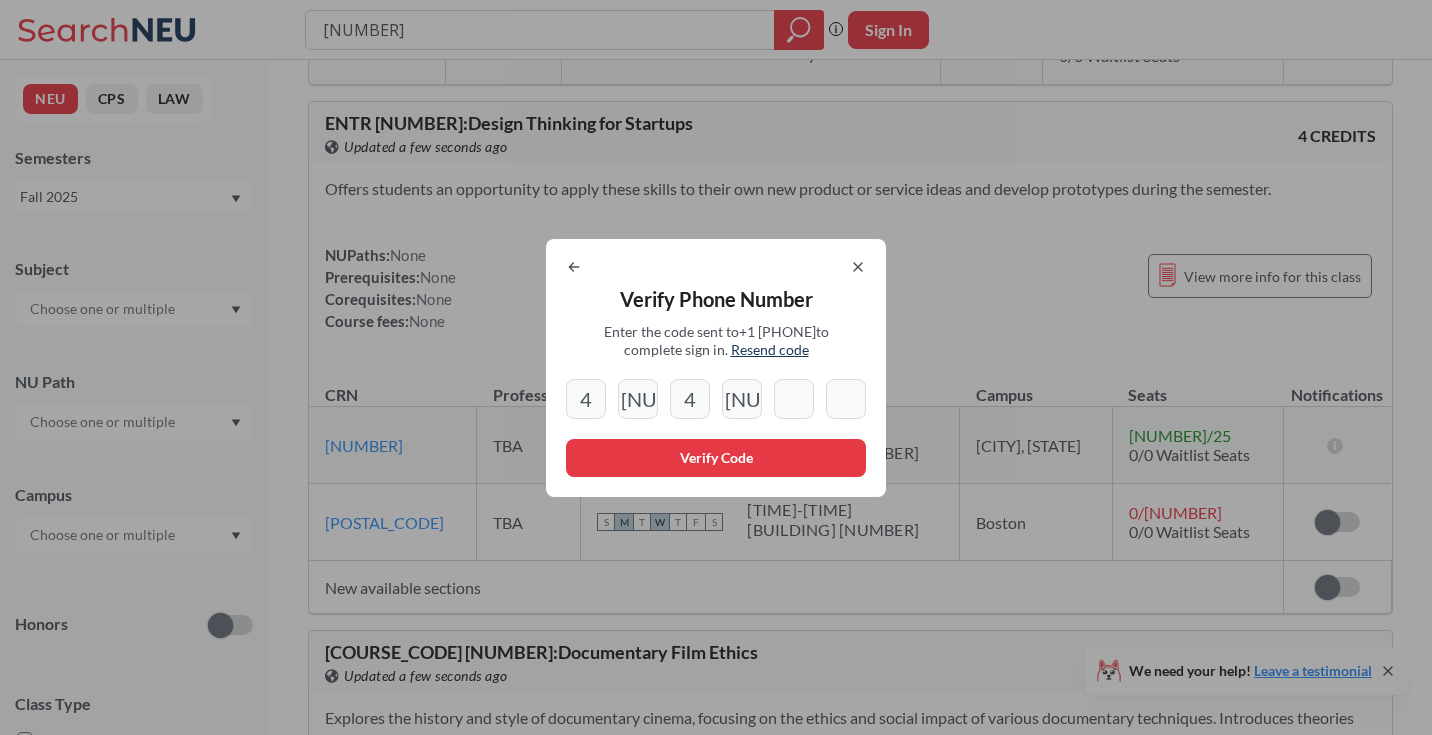 type on "6" 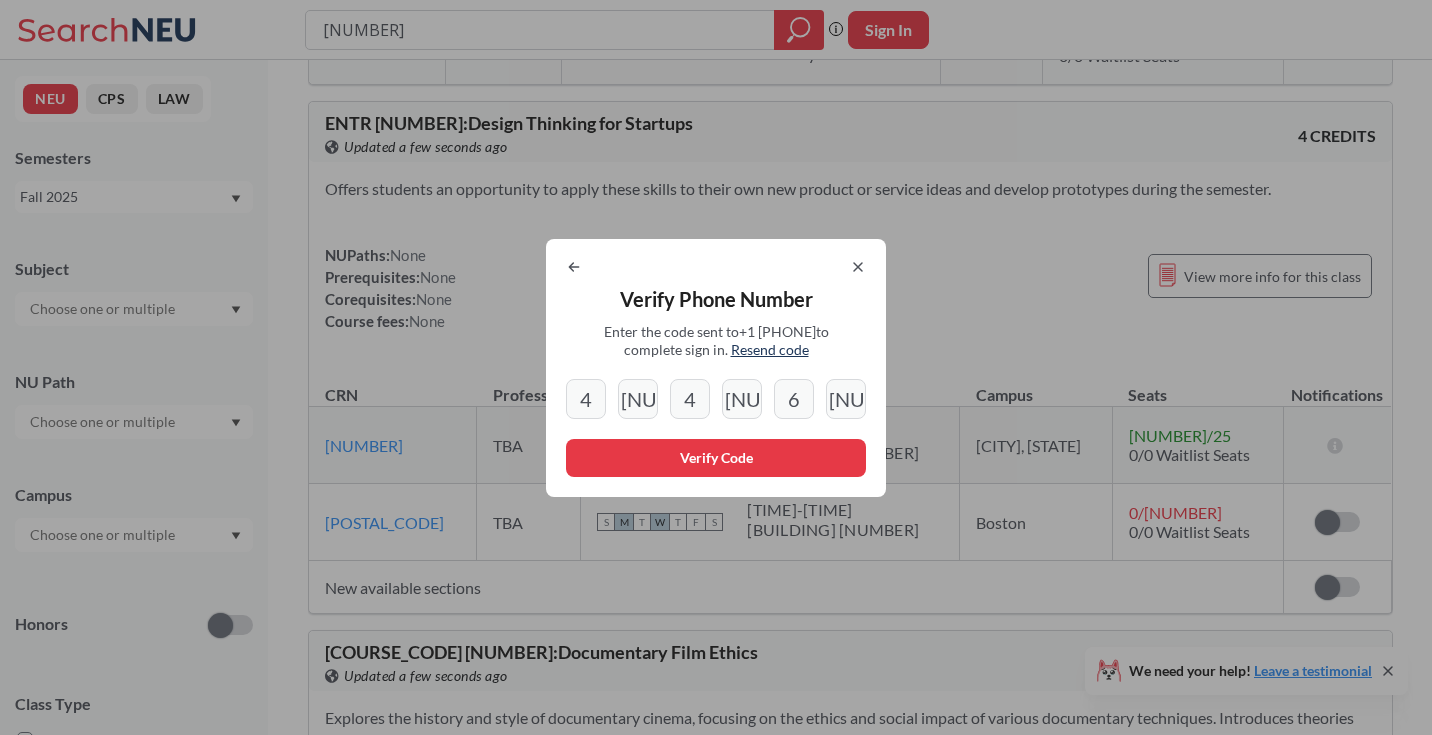 type on "[NUMBER]" 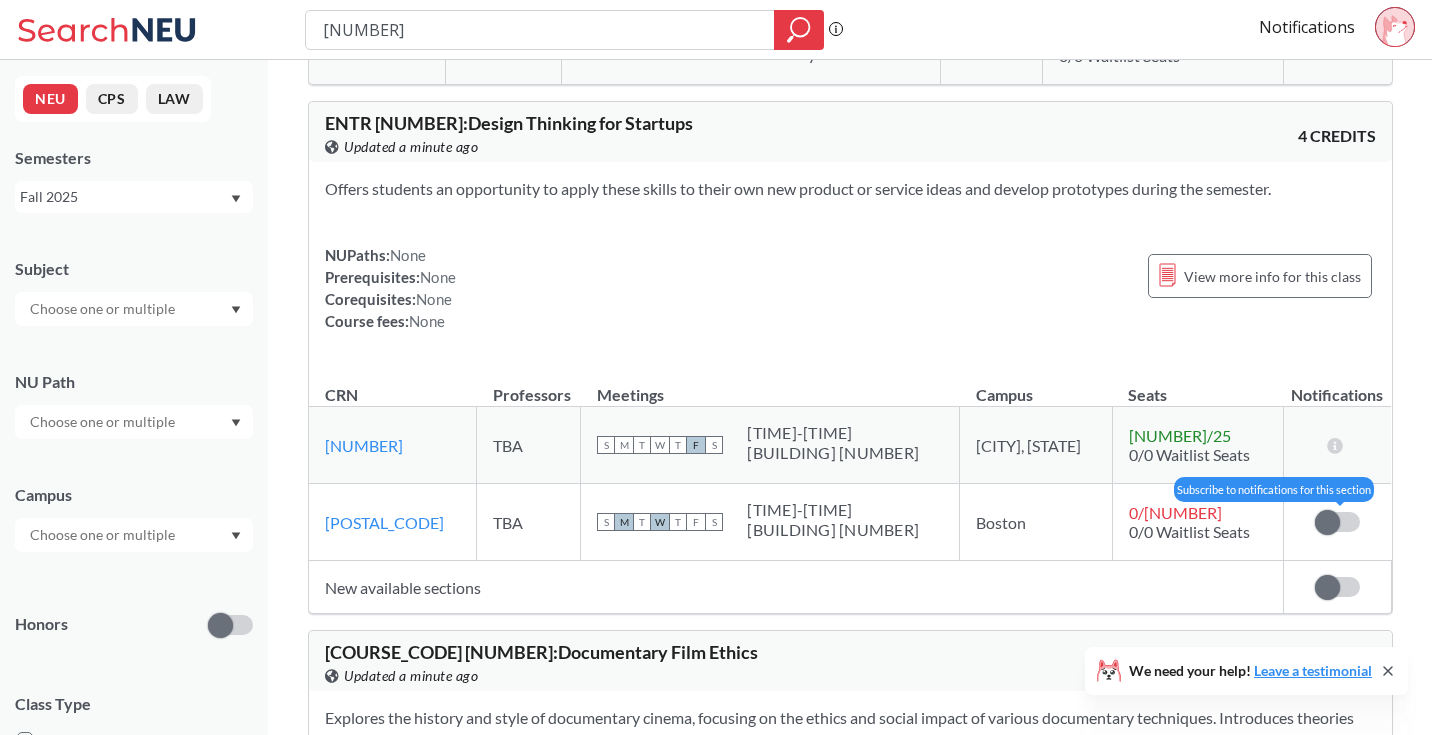 click at bounding box center (1327, 522) 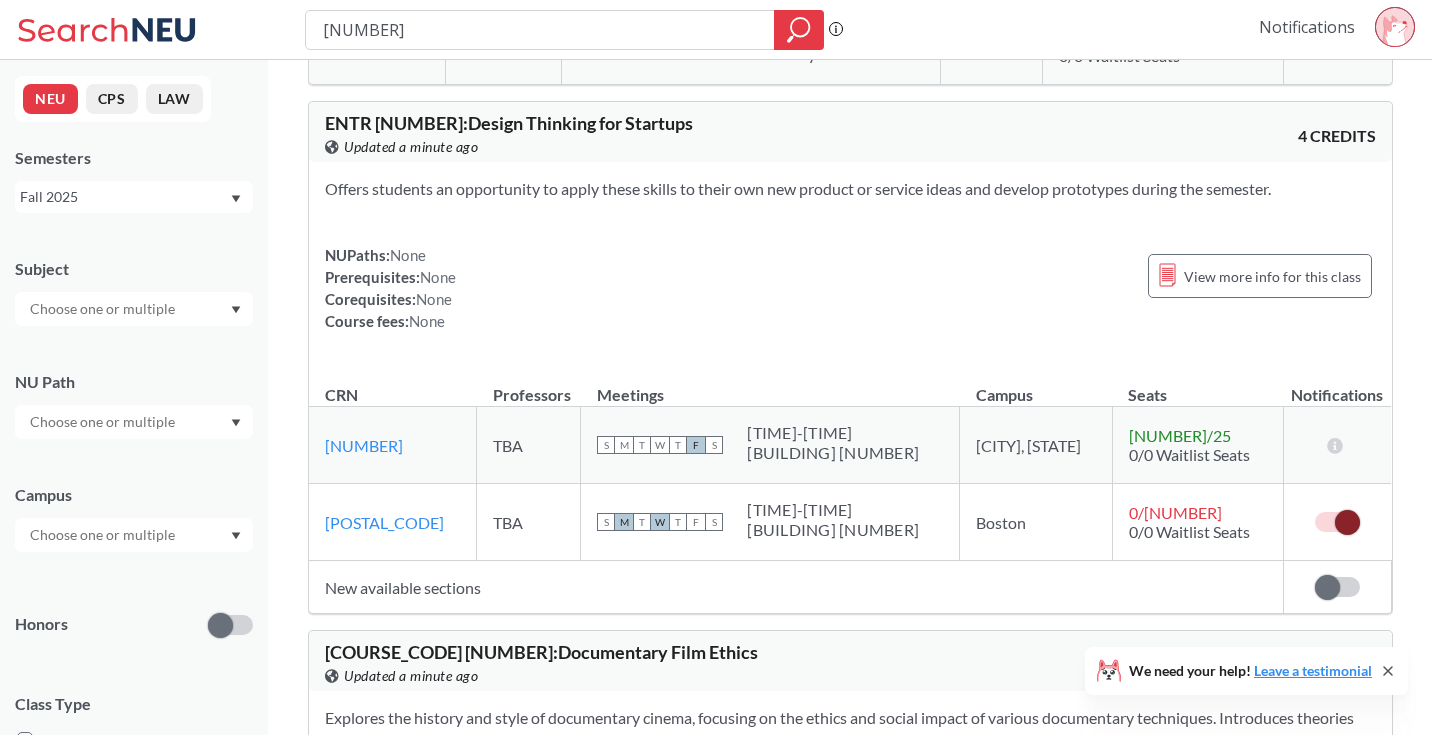 click on "Notifications" at bounding box center (1307, 27) 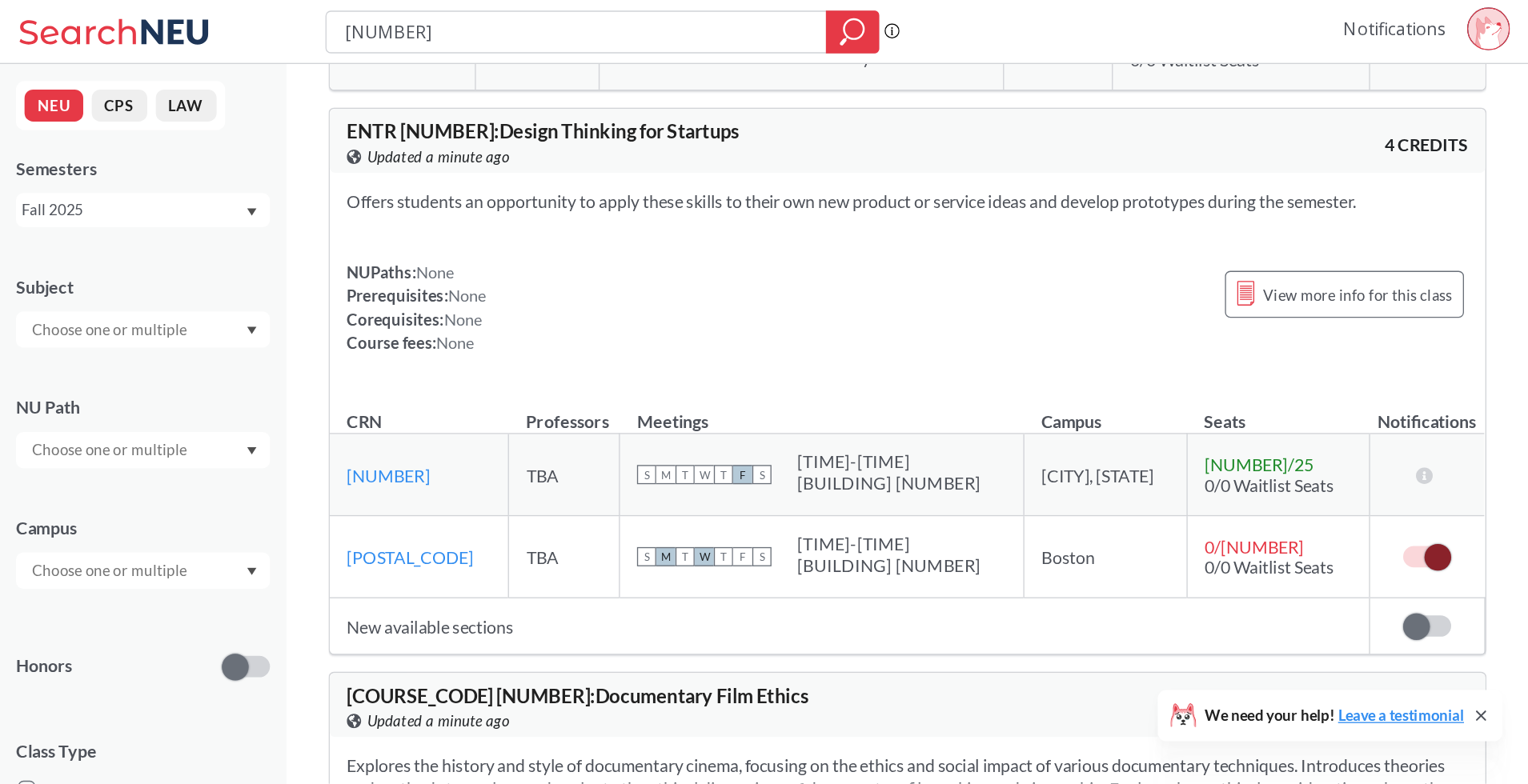 scroll, scrollTop: 0, scrollLeft: 0, axis: both 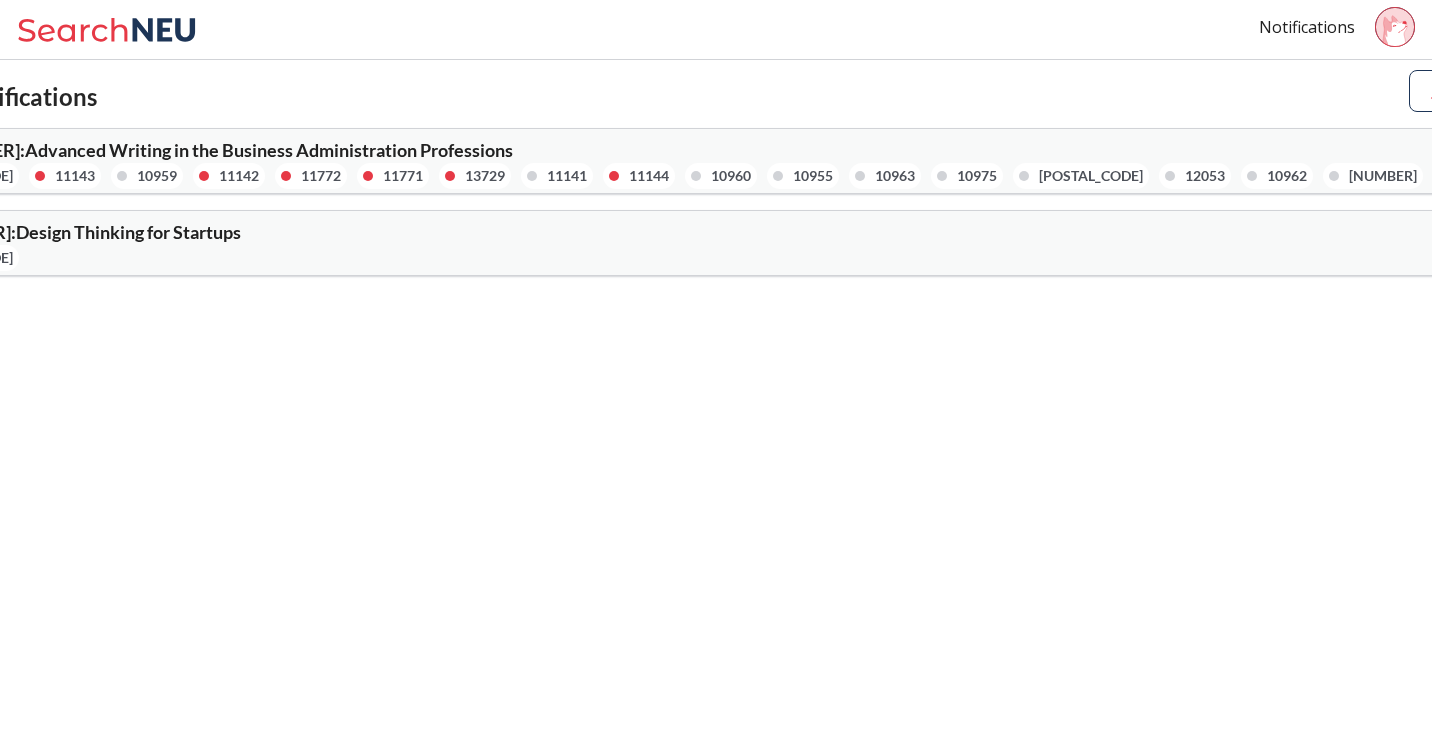click on "[POSTAL_CODE]" at bounding box center [1091, 176] 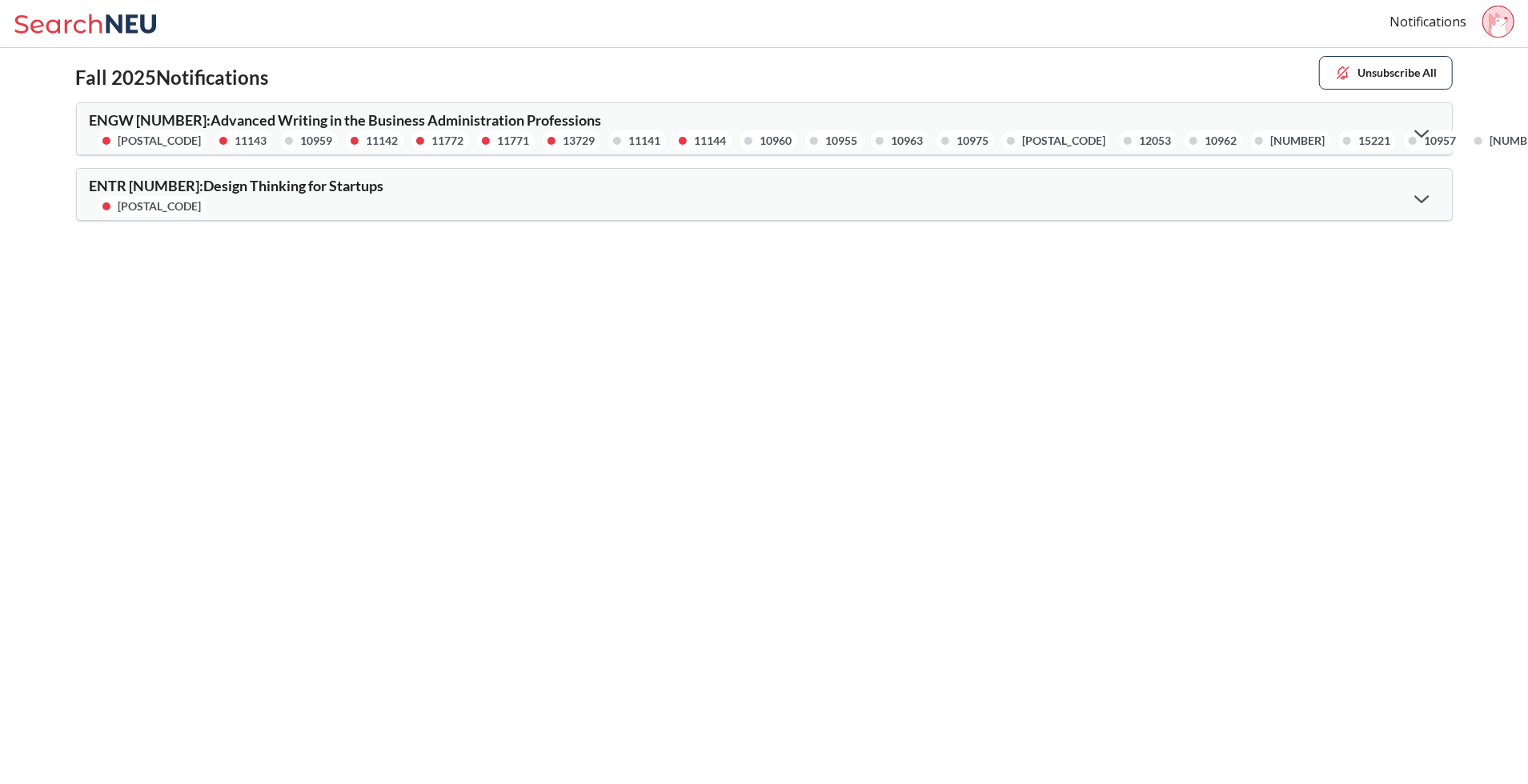 click at bounding box center (1422, 132) 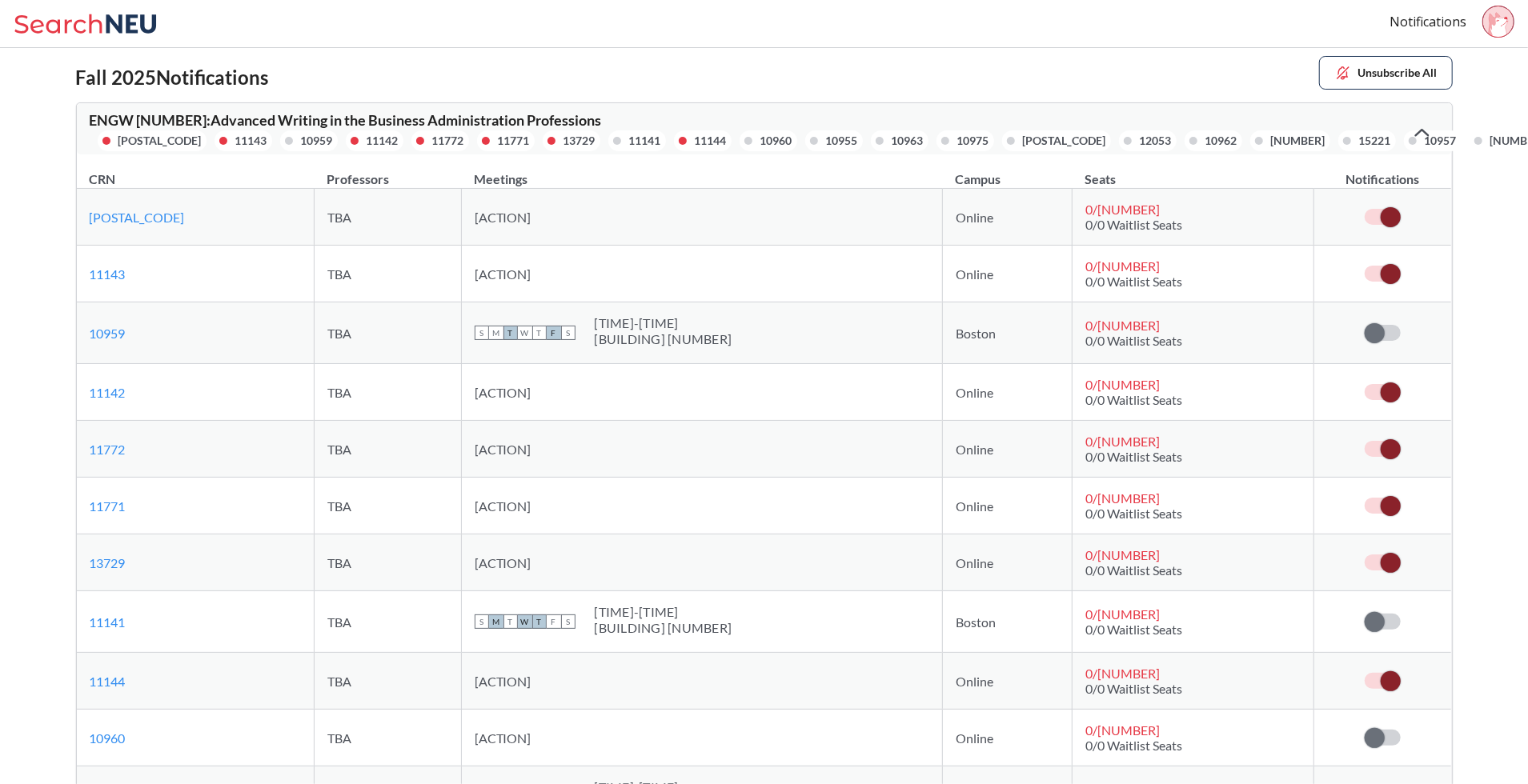 click at bounding box center (1382, 217) 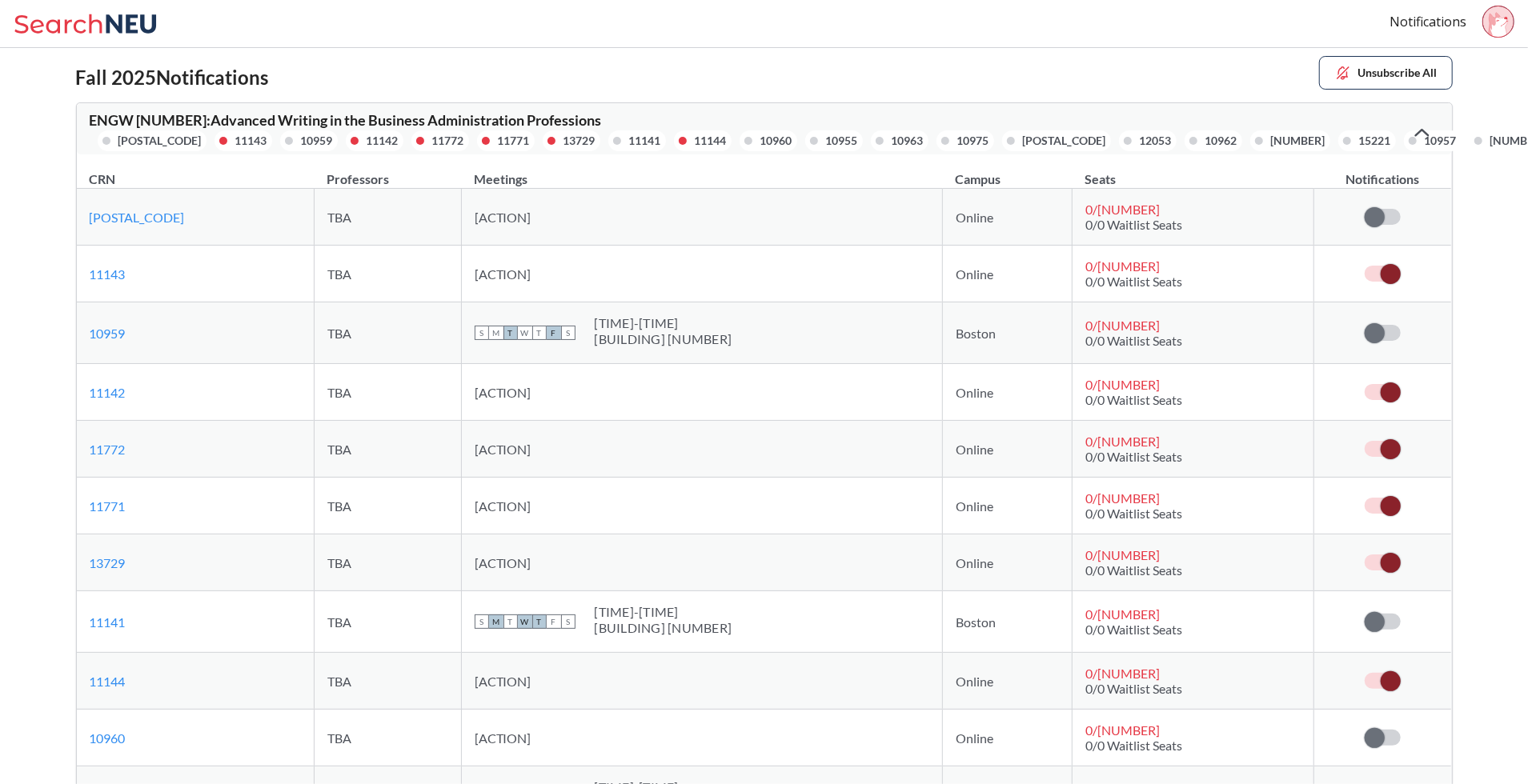 click at bounding box center (1382, 274) 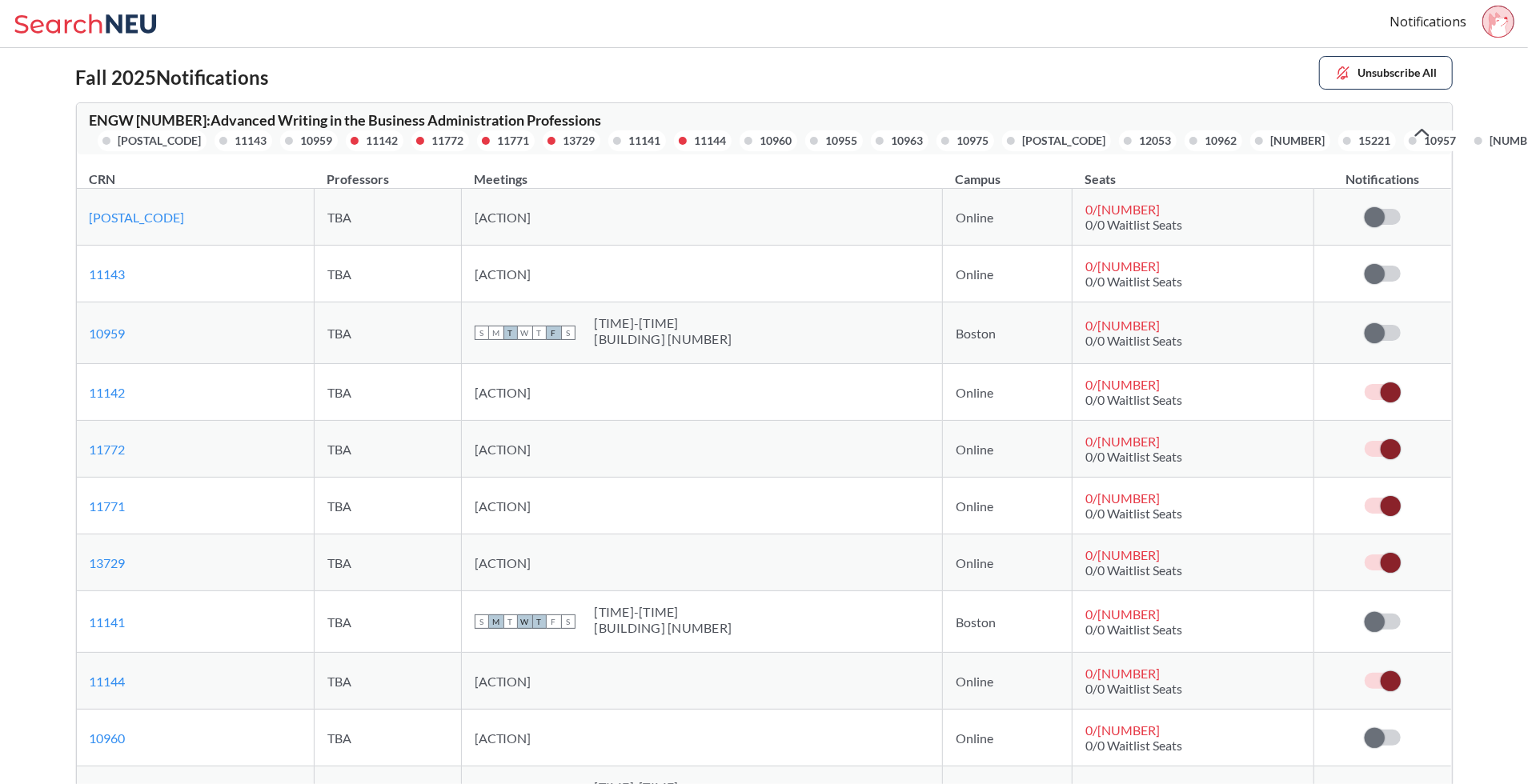 click at bounding box center [1390, 392] 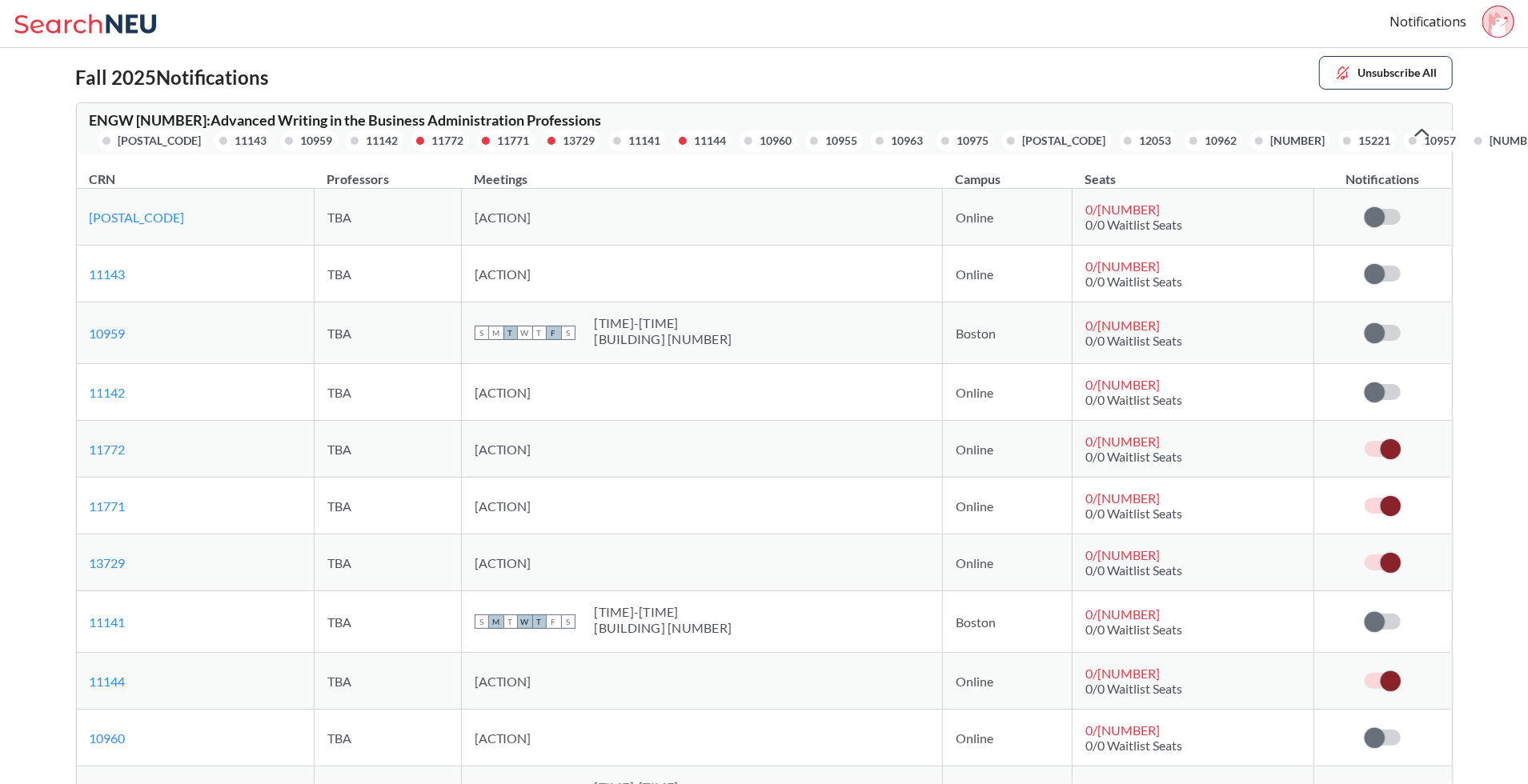 click at bounding box center [1390, 449] 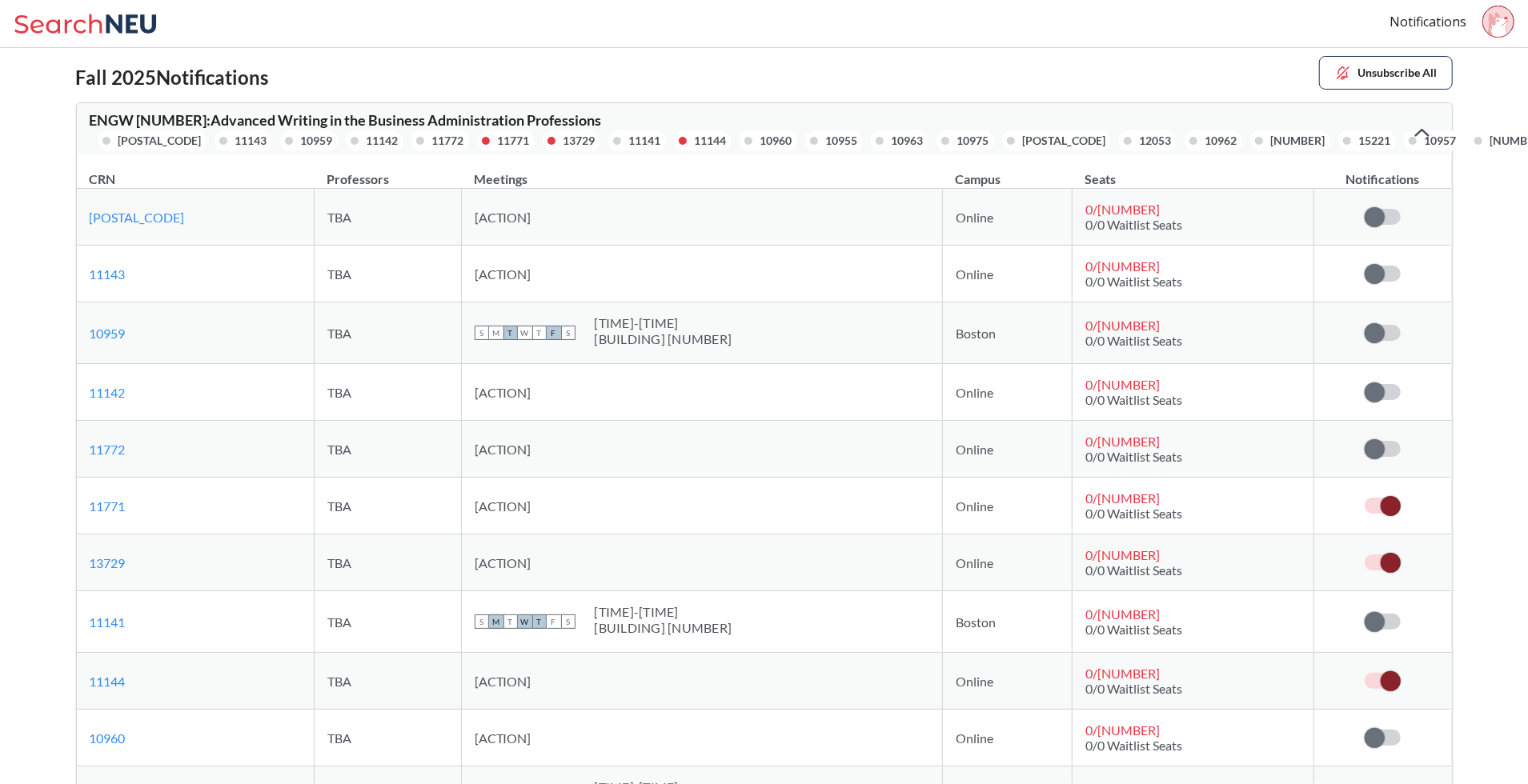click at bounding box center [1390, 506] 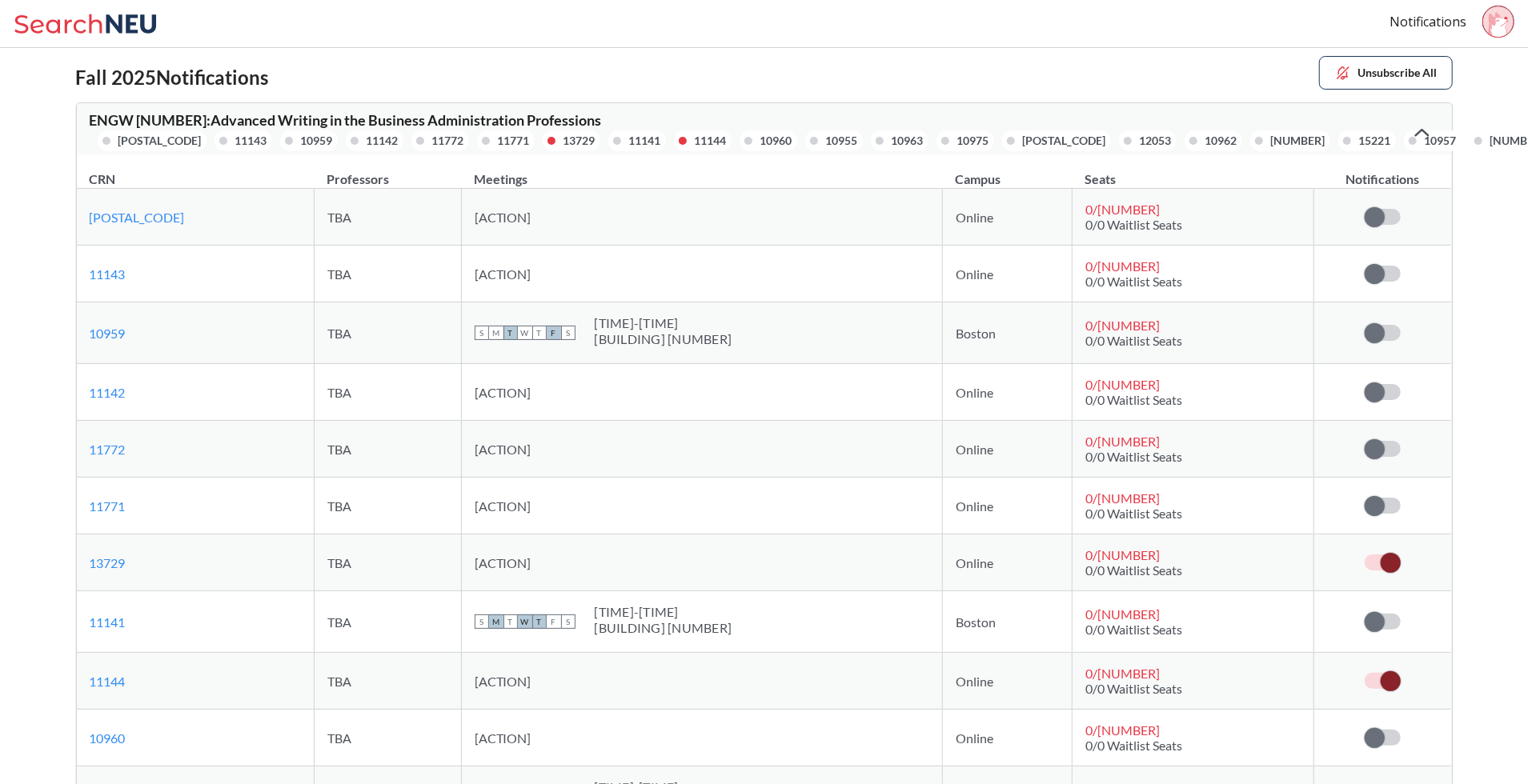 click at bounding box center [1390, 562] 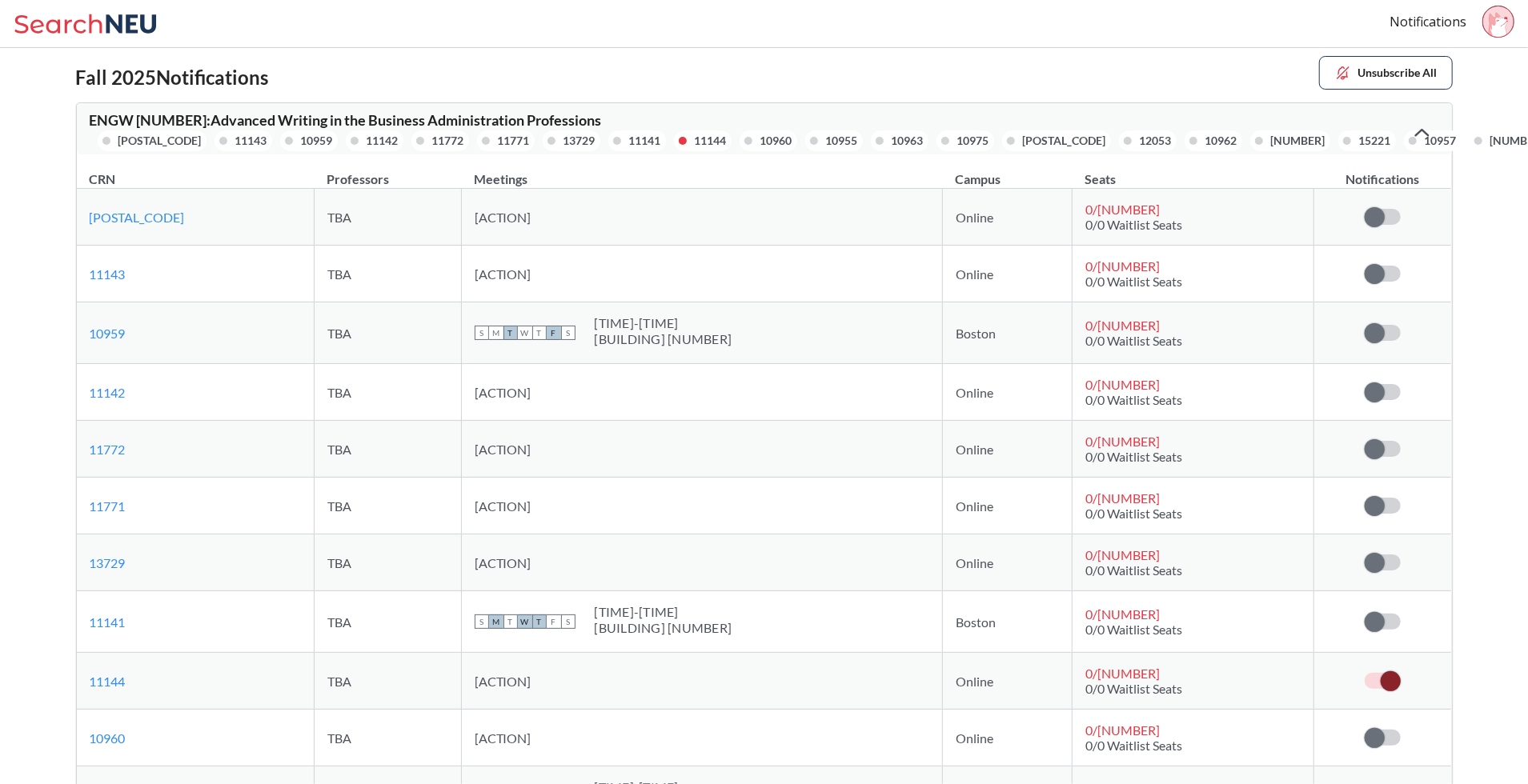 click at bounding box center (1390, 681) 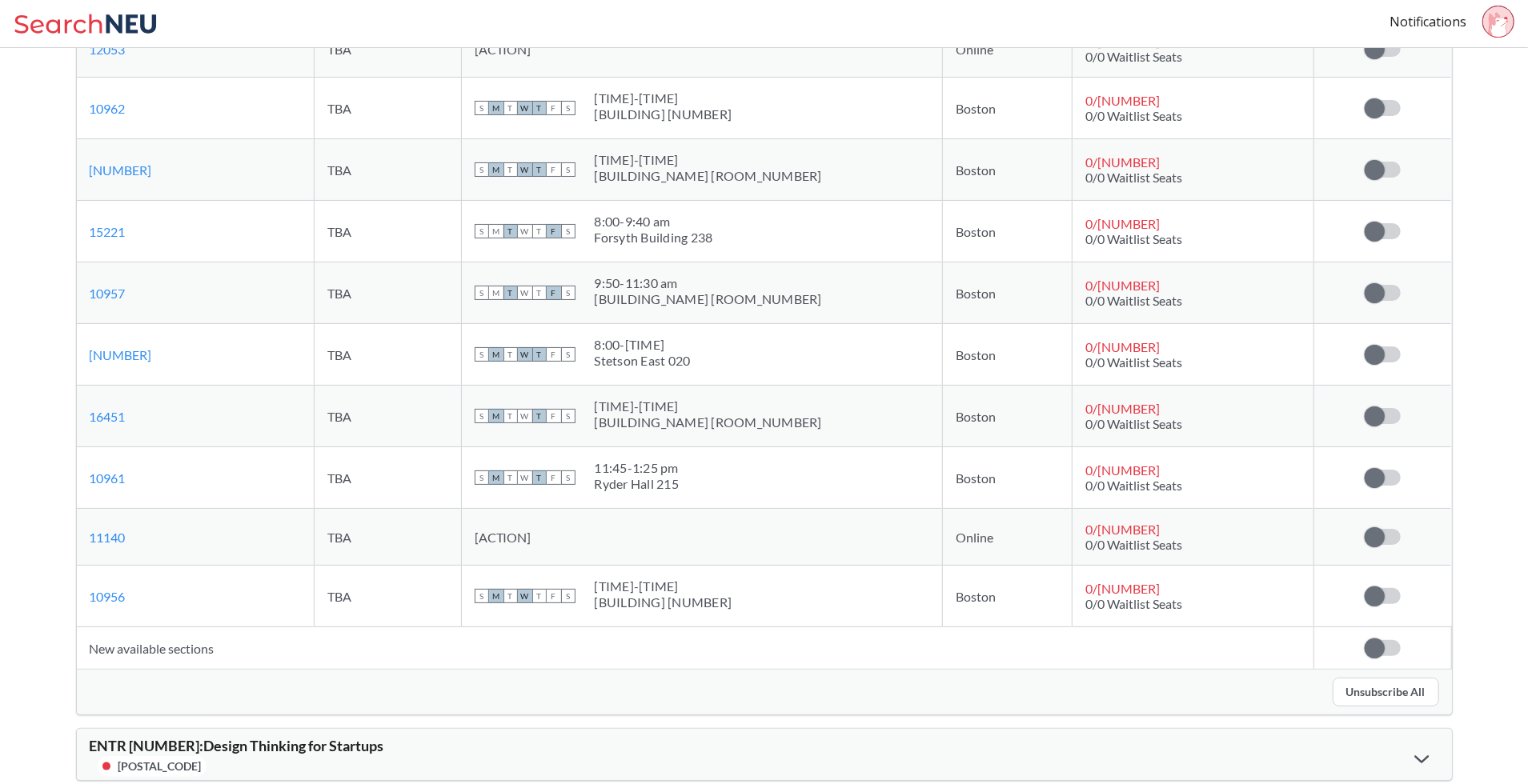 scroll, scrollTop: 992, scrollLeft: 0, axis: vertical 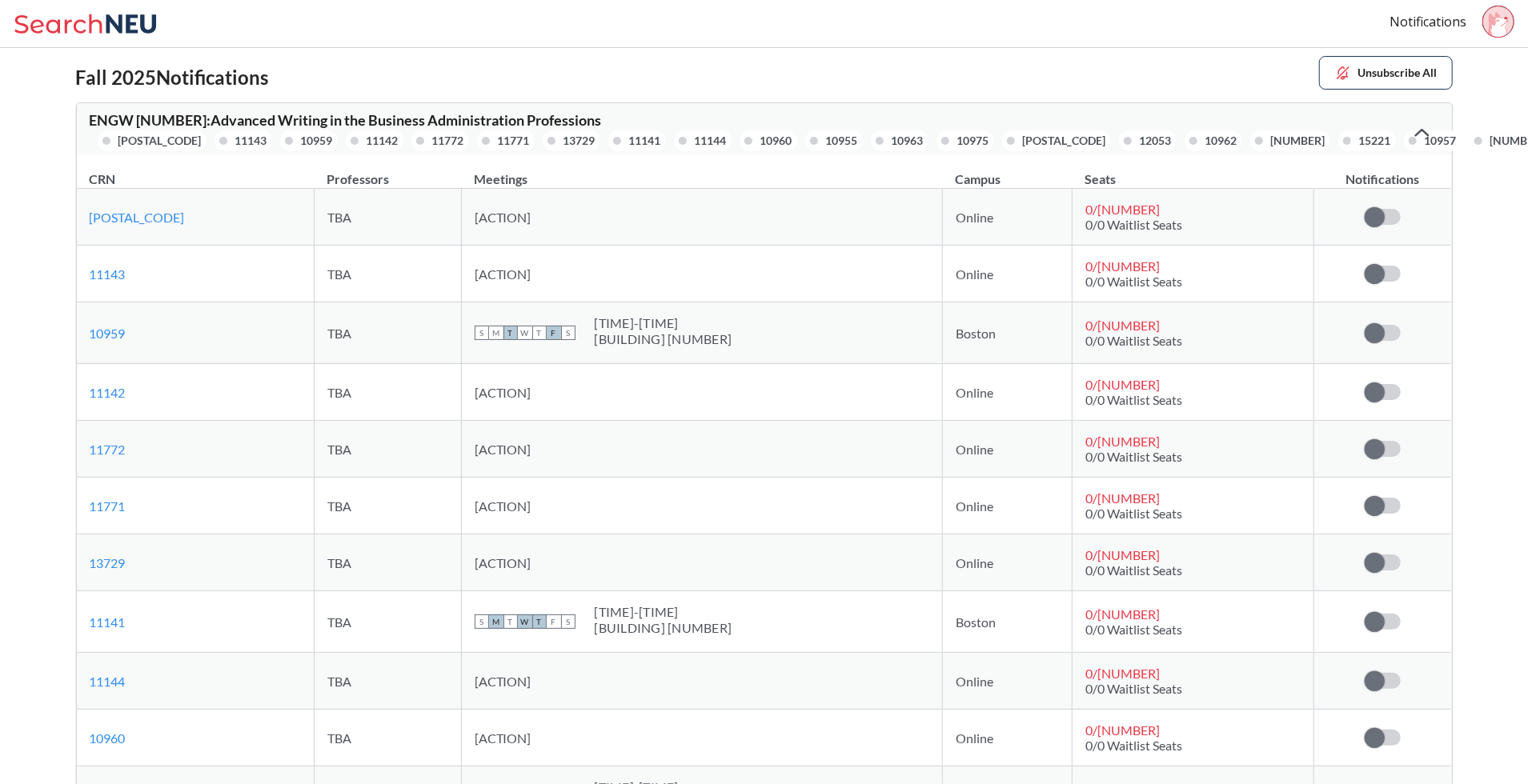 click 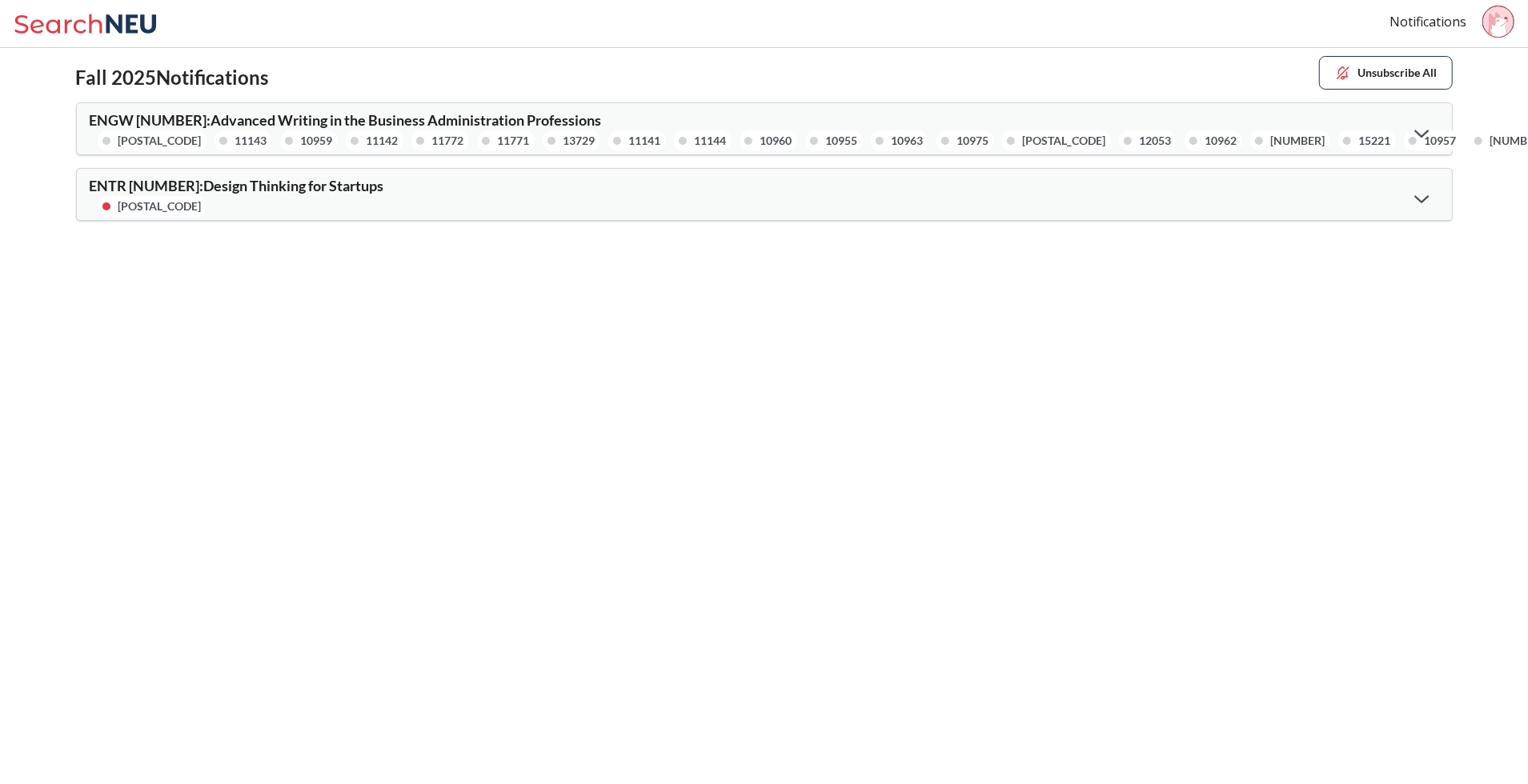 click on "Unsubscribe All" at bounding box center [1386, 73] 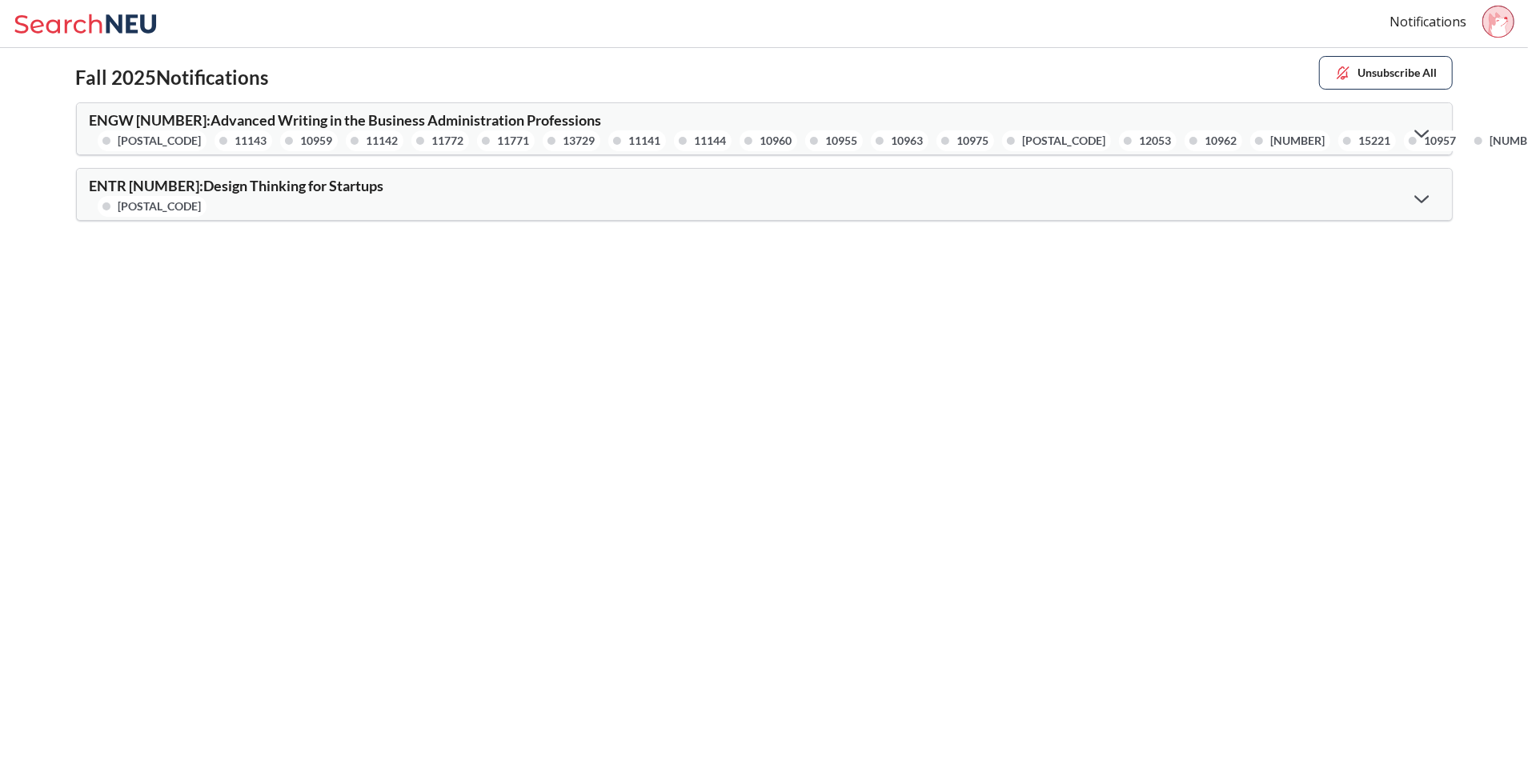 click on "Unsubscribe All" at bounding box center (1386, 73) 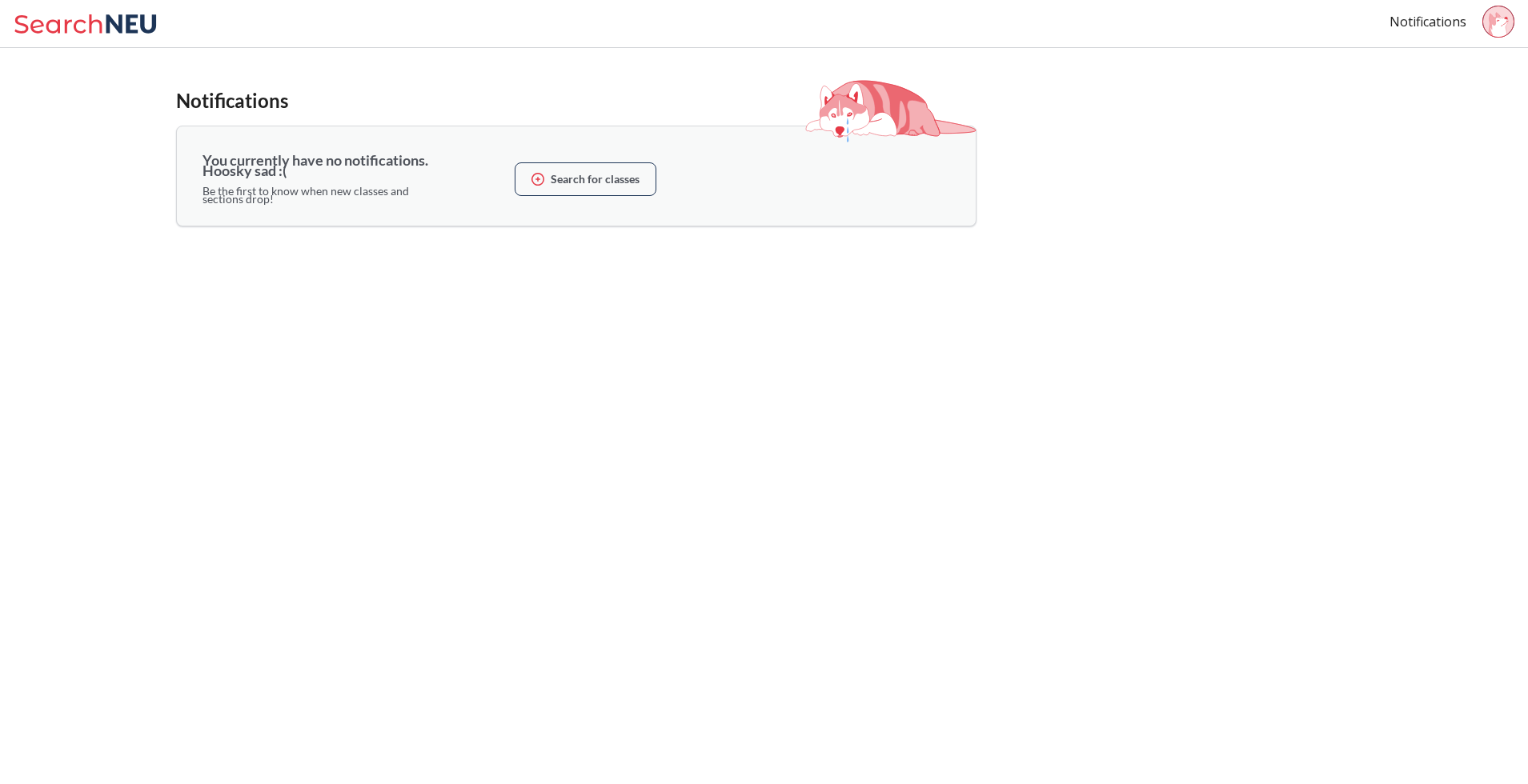 scroll, scrollTop: 0, scrollLeft: 0, axis: both 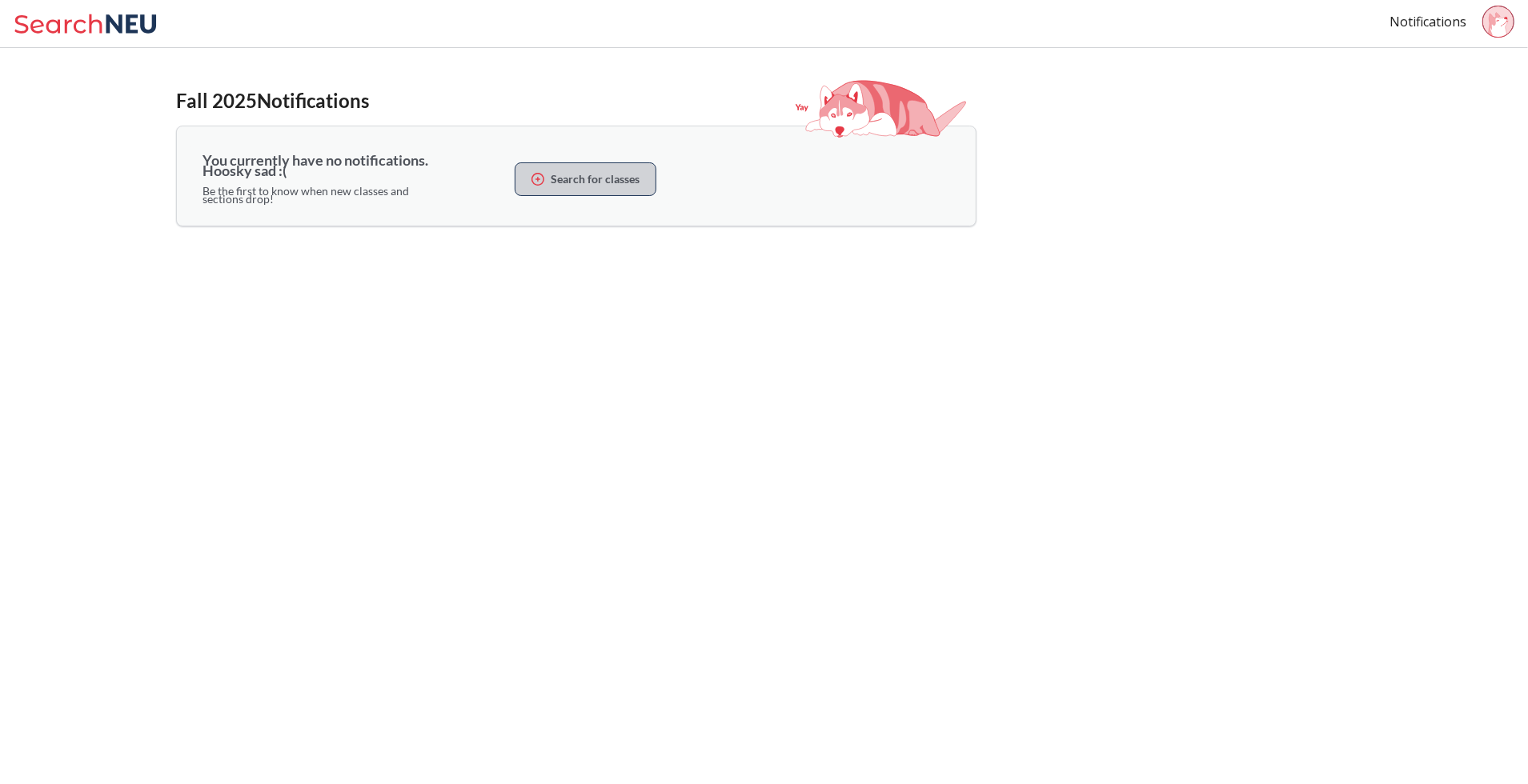 click on "Search for classes" at bounding box center [585, 179] 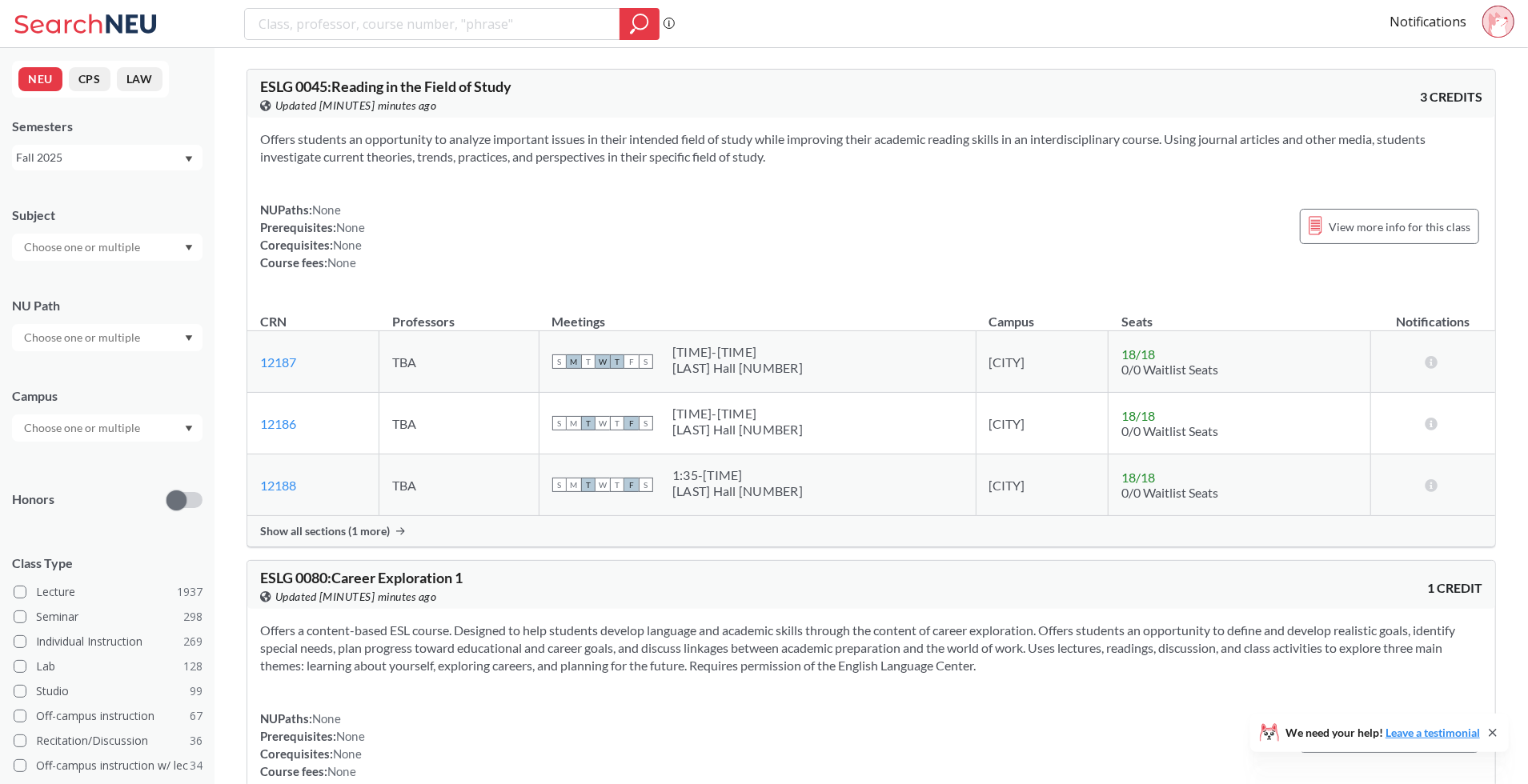 click at bounding box center [432, 24] 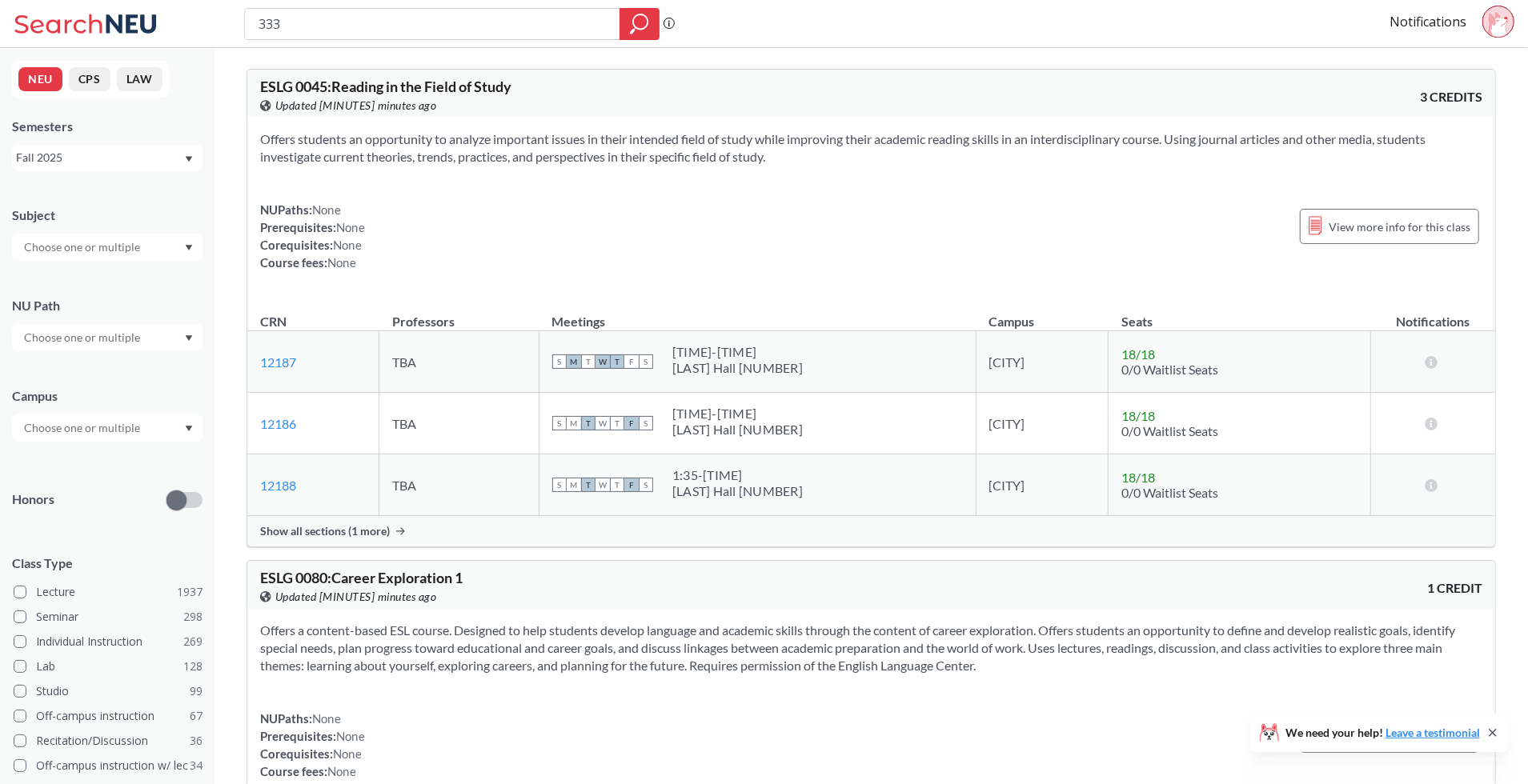 type on "3330" 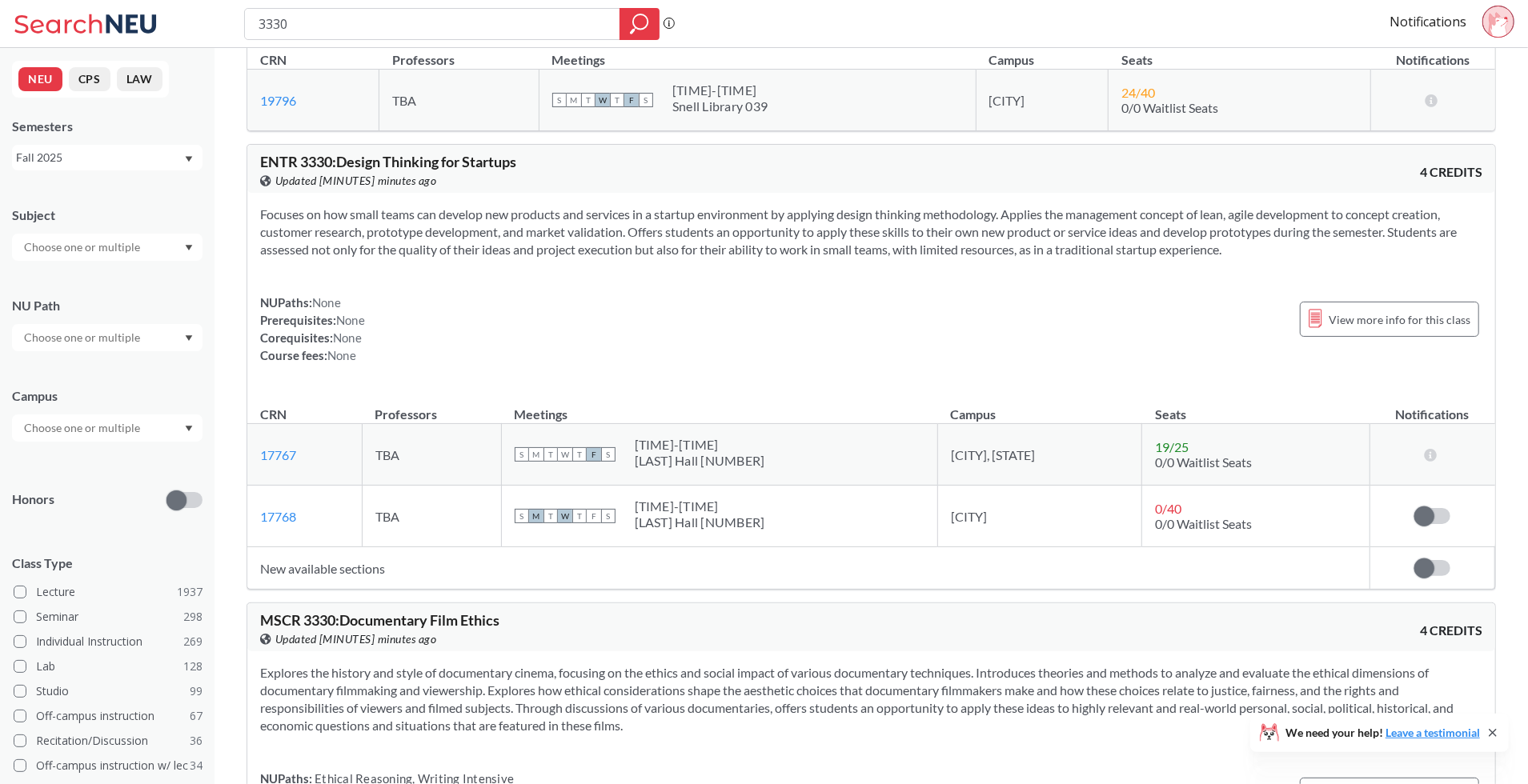 scroll, scrollTop: 743, scrollLeft: 0, axis: vertical 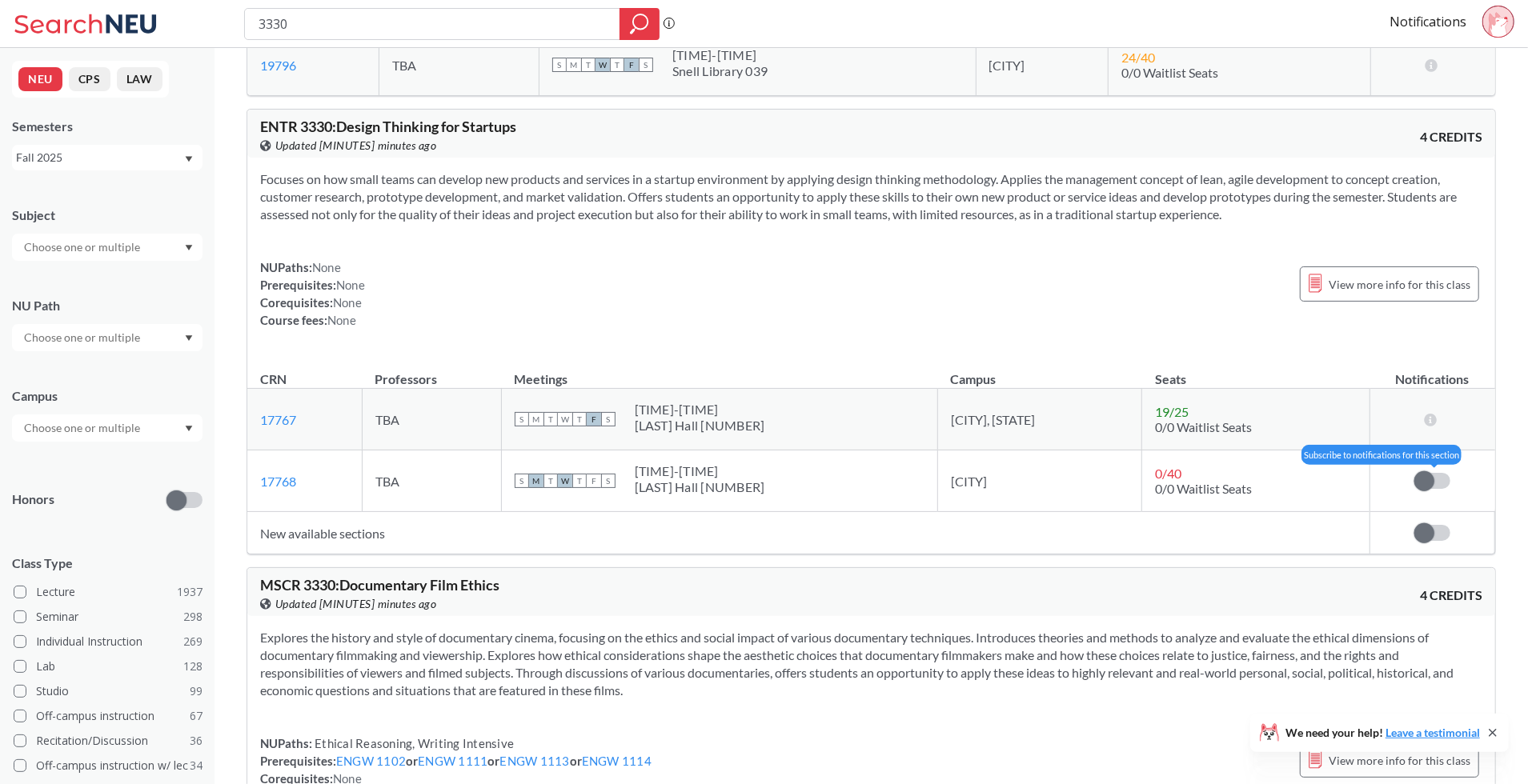 click at bounding box center (1424, 481) 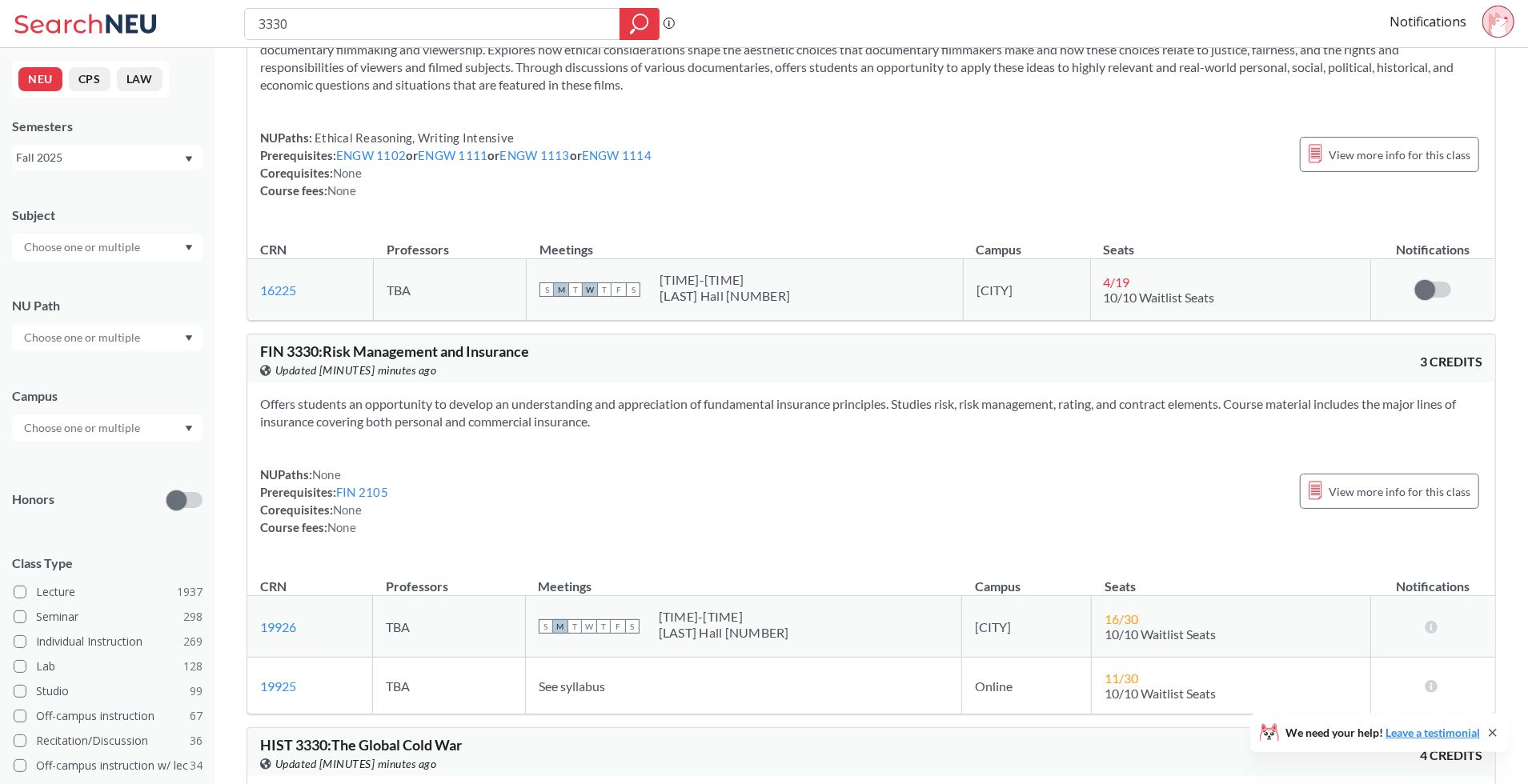 scroll, scrollTop: 1363, scrollLeft: 0, axis: vertical 